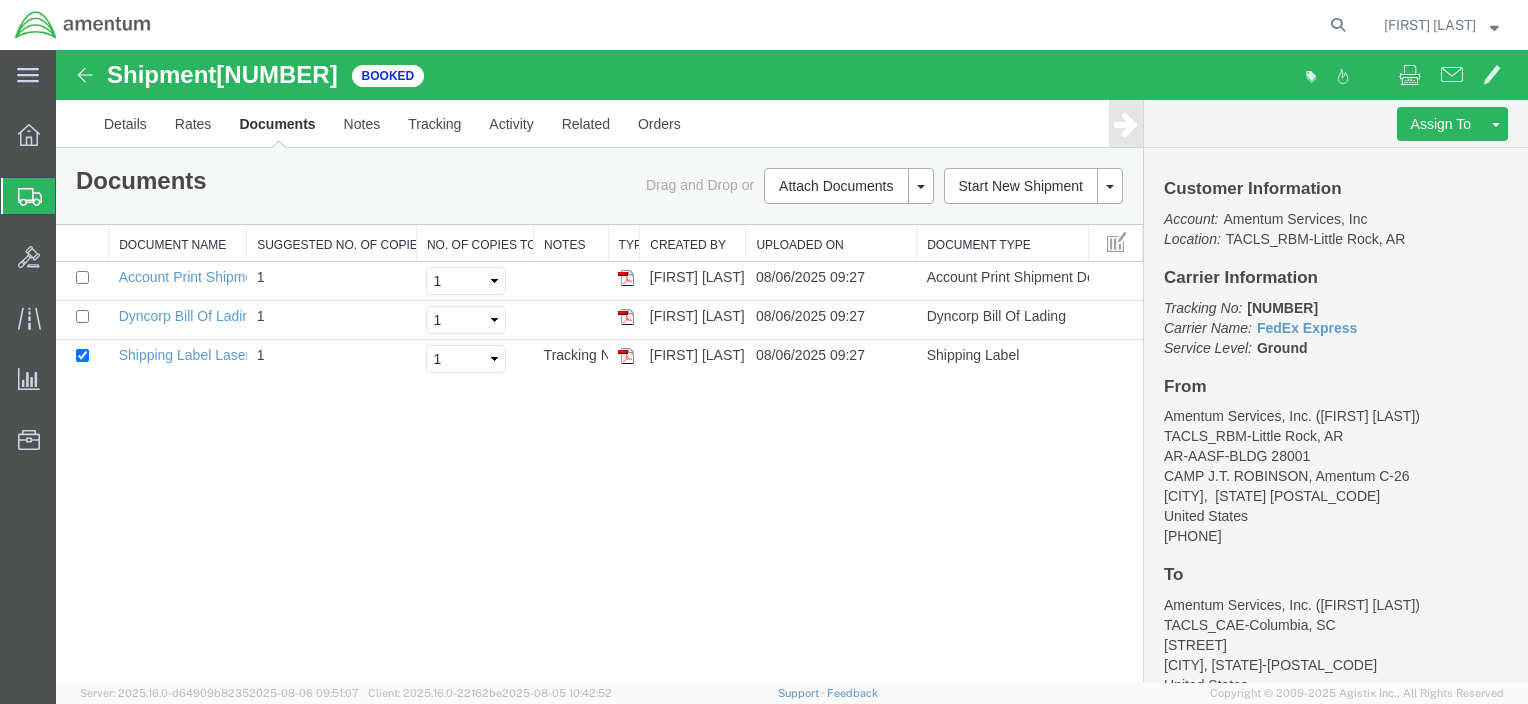 scroll, scrollTop: 0, scrollLeft: 0, axis: both 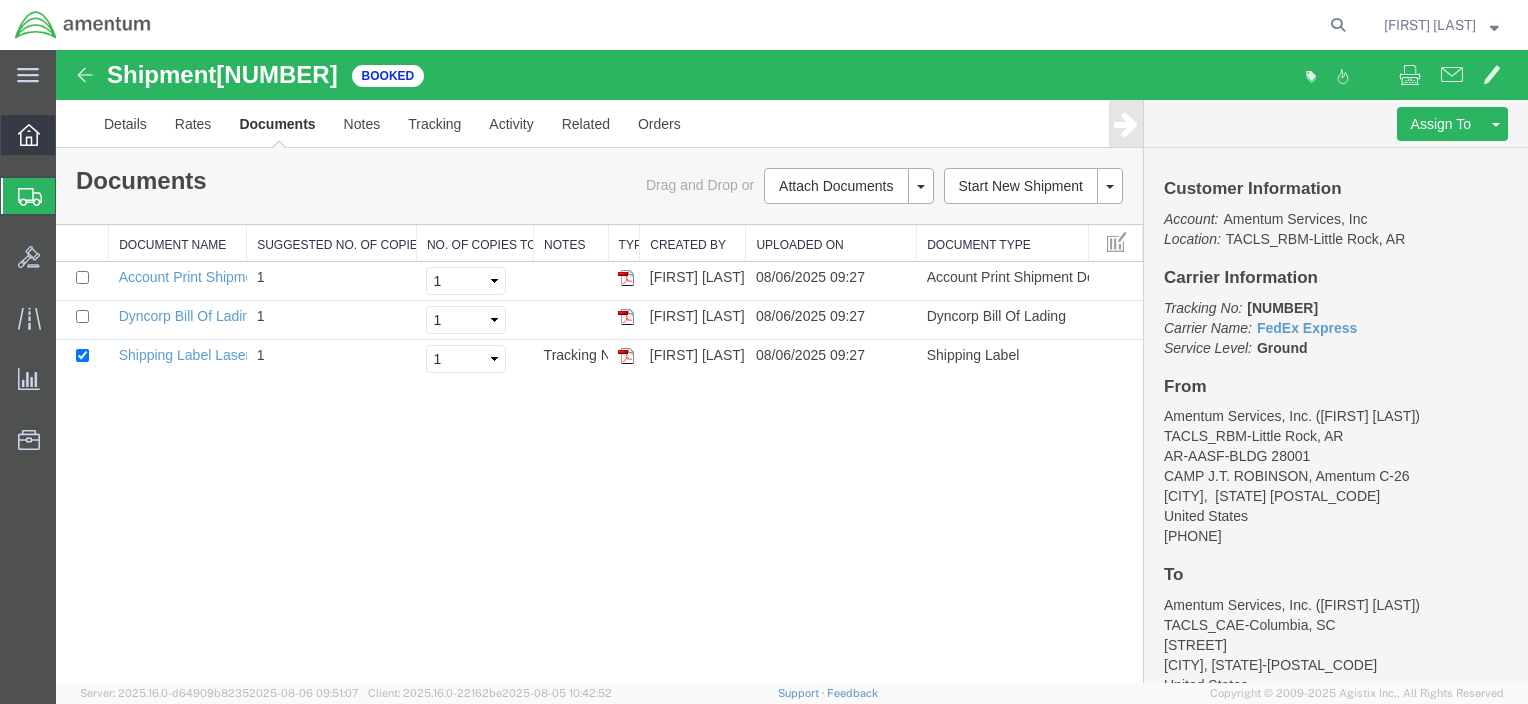 click 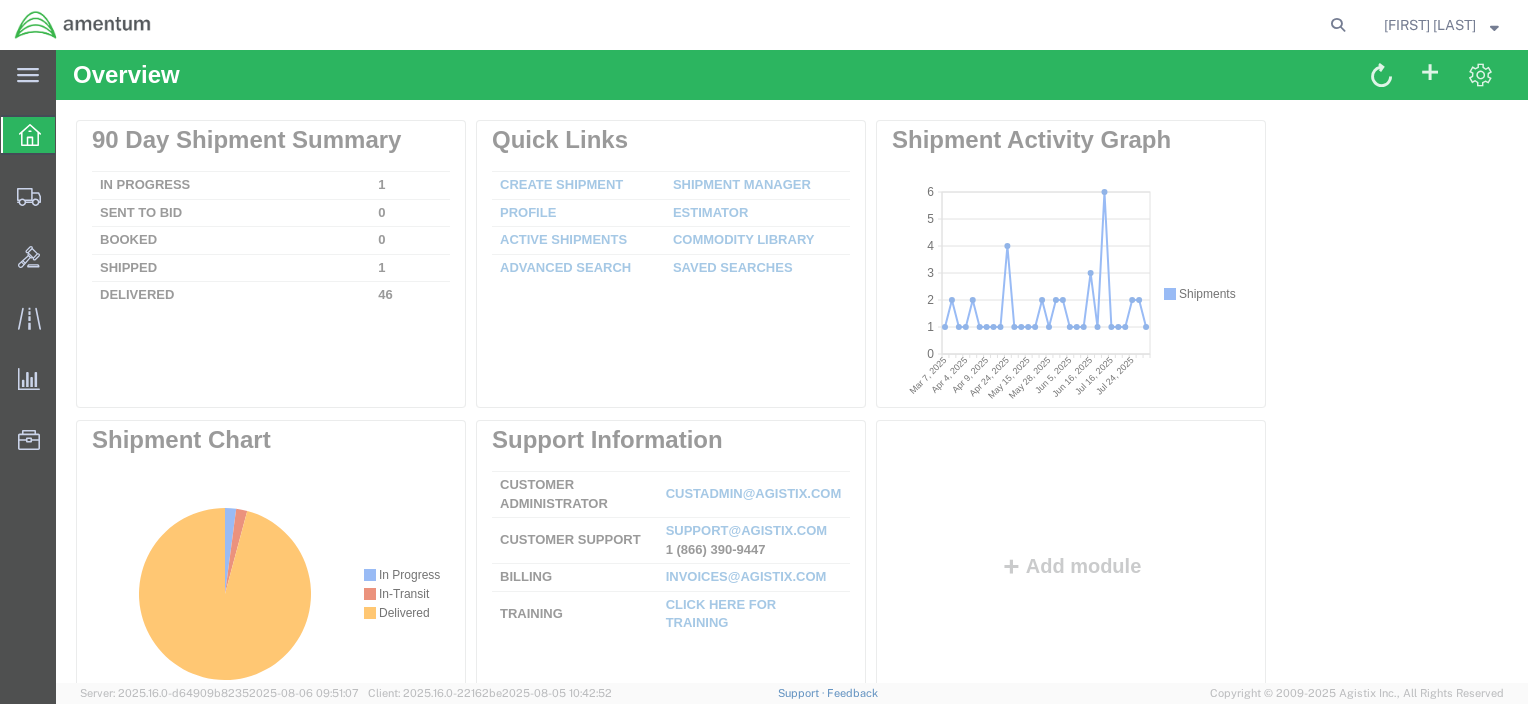 scroll, scrollTop: 0, scrollLeft: 0, axis: both 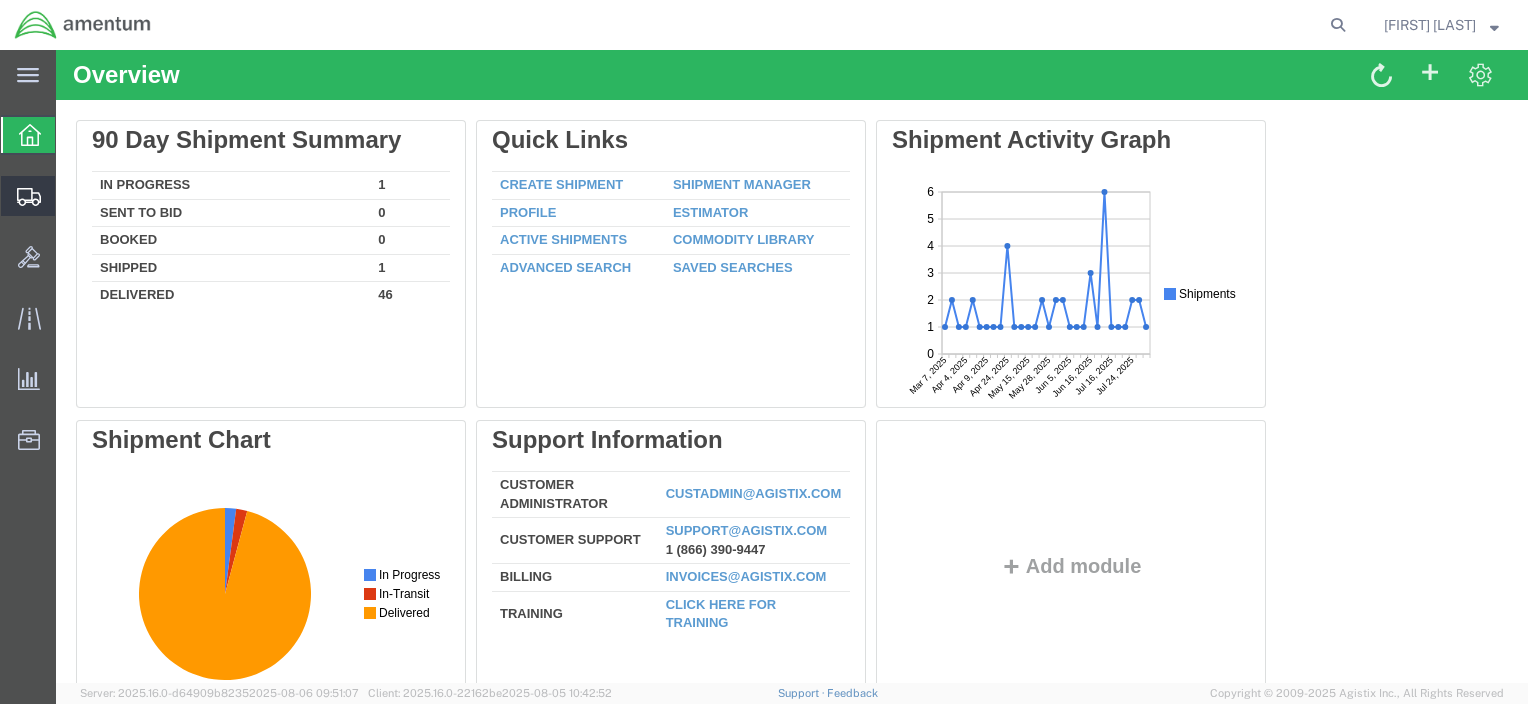 click on "Shipments" 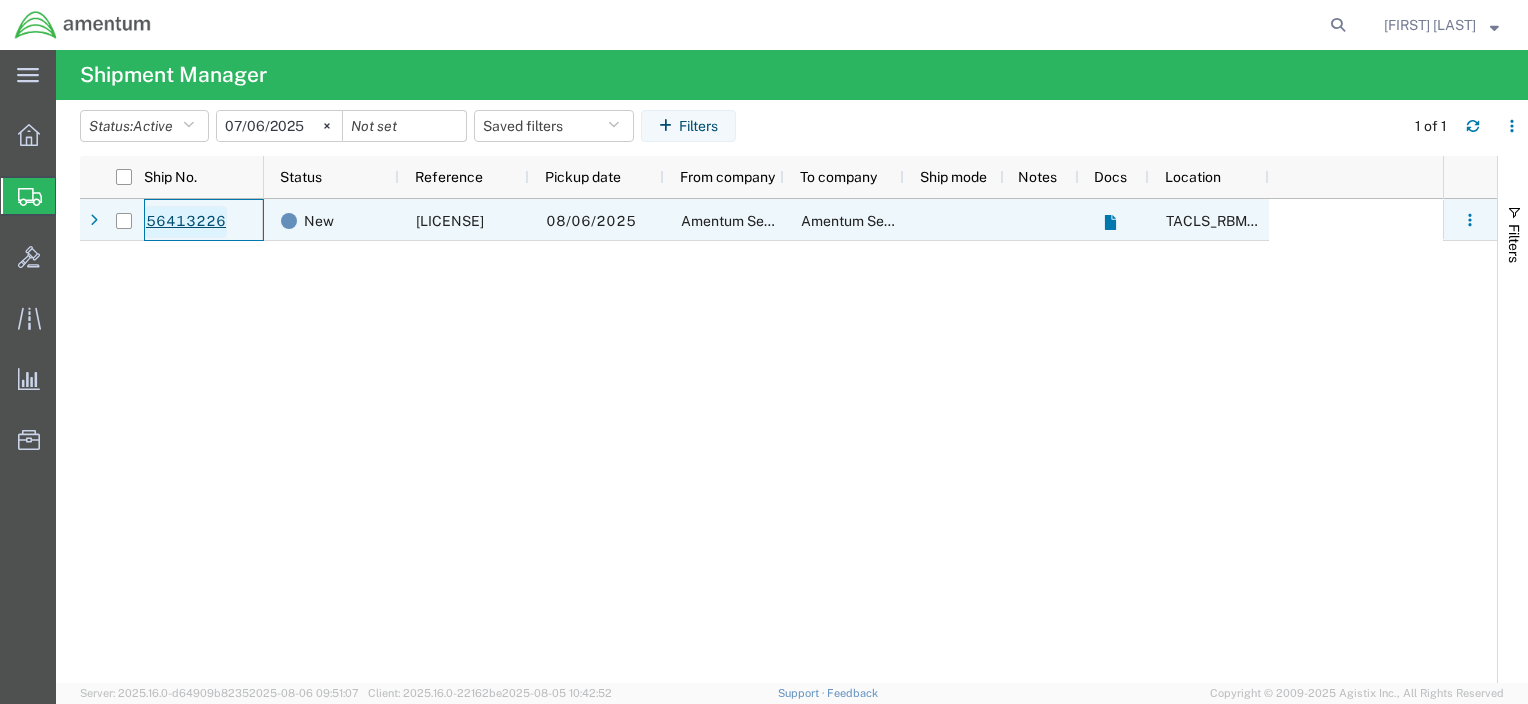 click on "56413226" 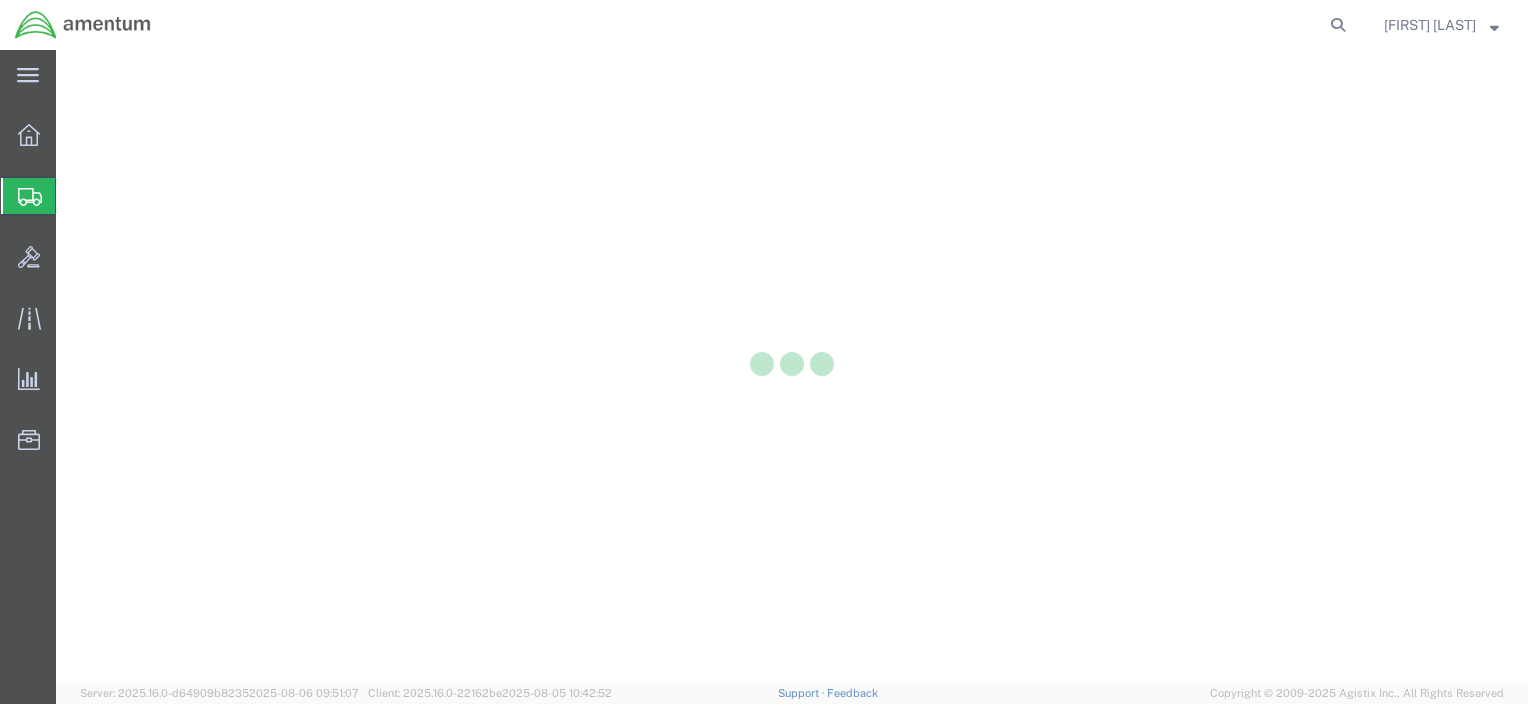 scroll, scrollTop: 0, scrollLeft: 0, axis: both 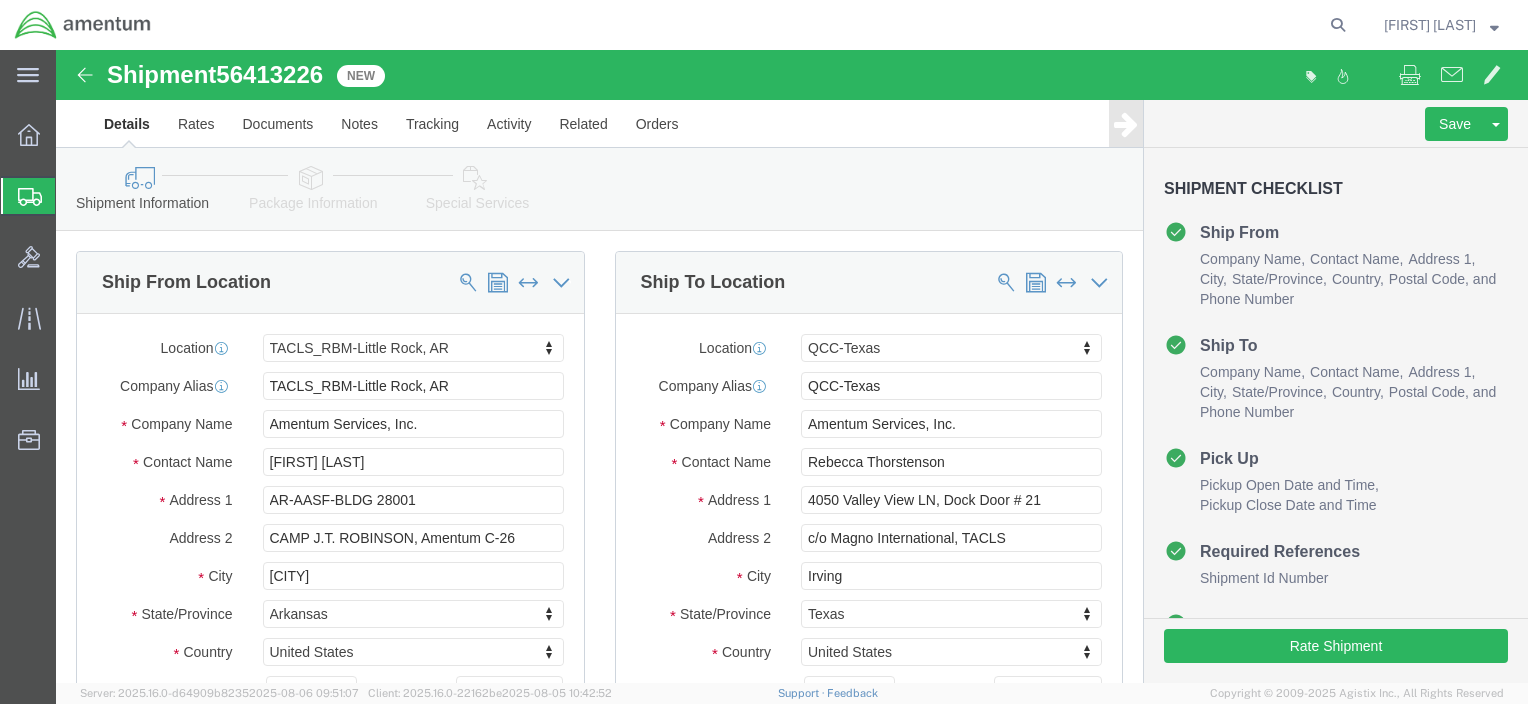 select on "44371" 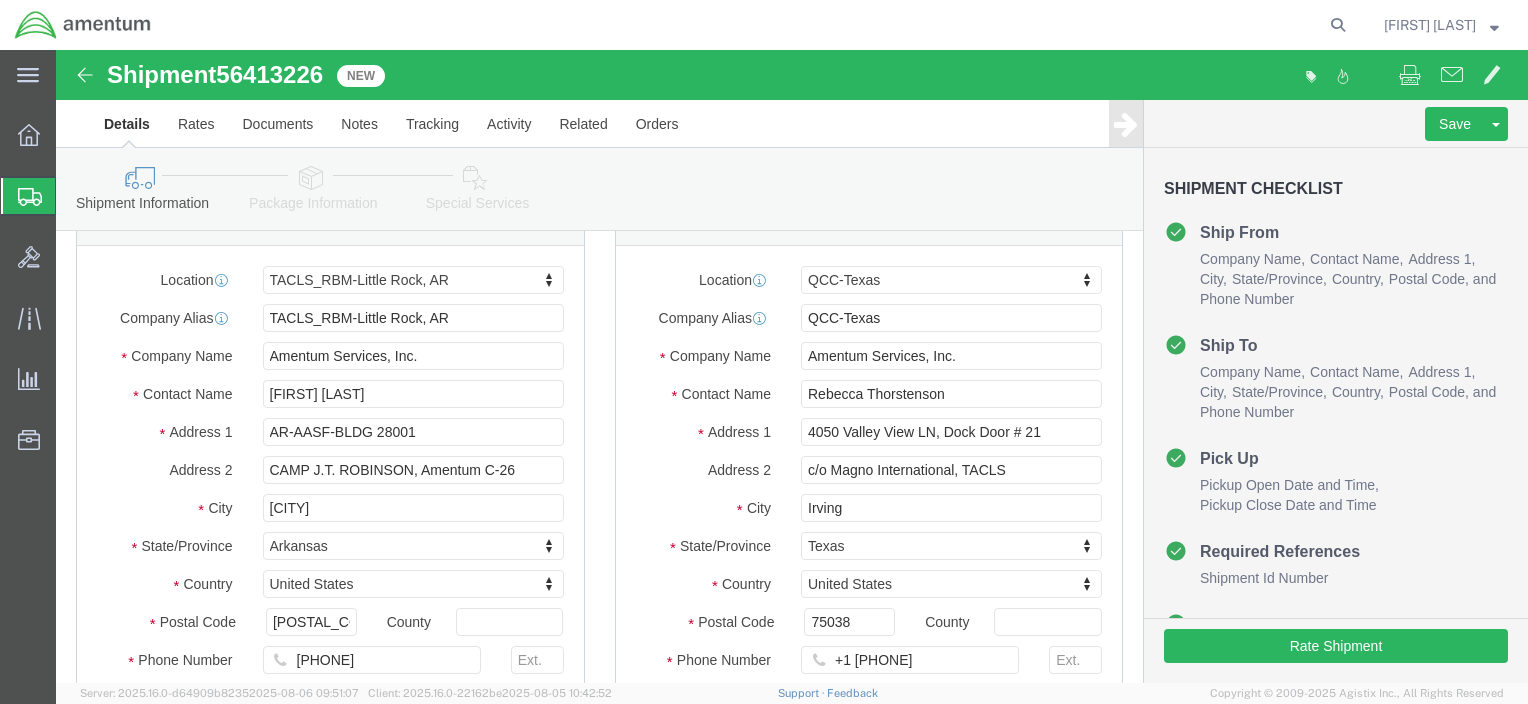 scroll, scrollTop: 300, scrollLeft: 0, axis: vertical 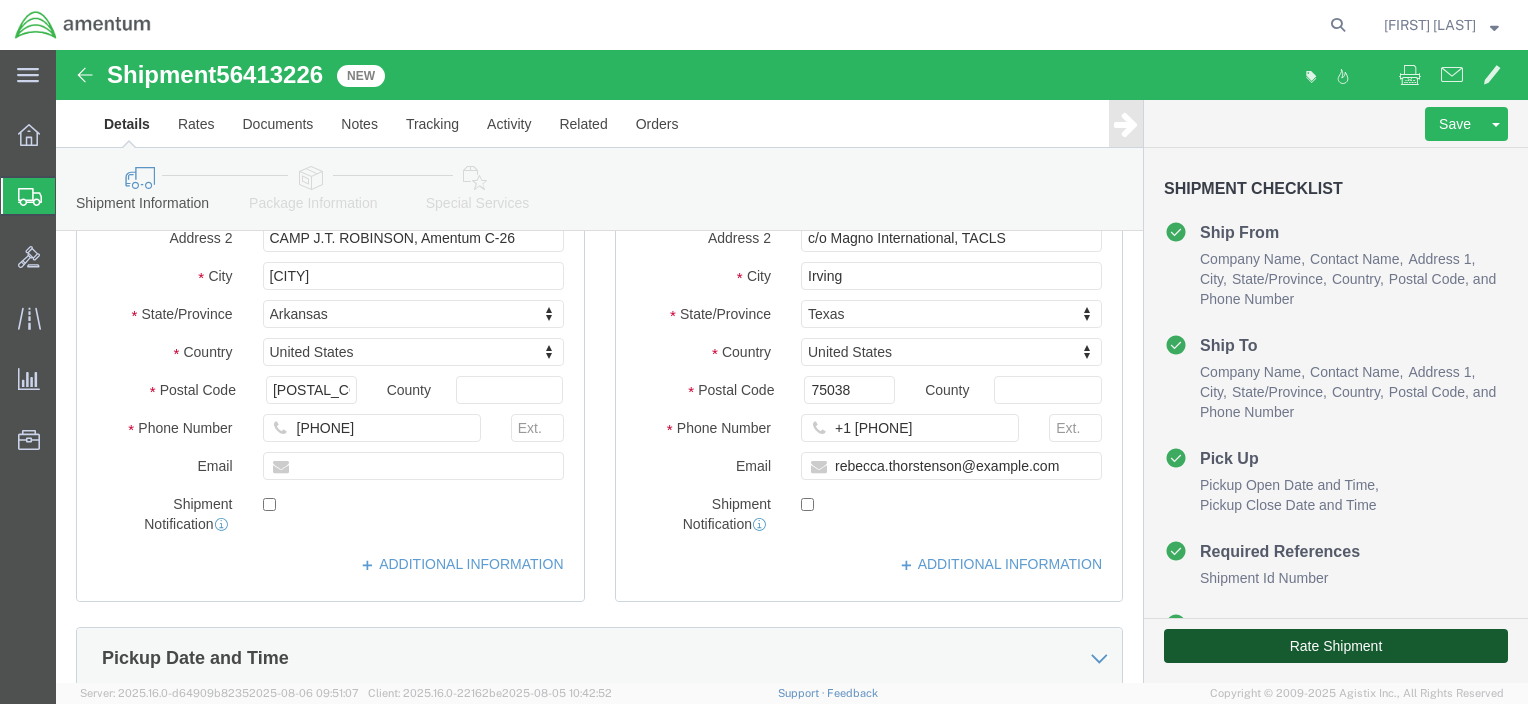 click on "Rate Shipment" 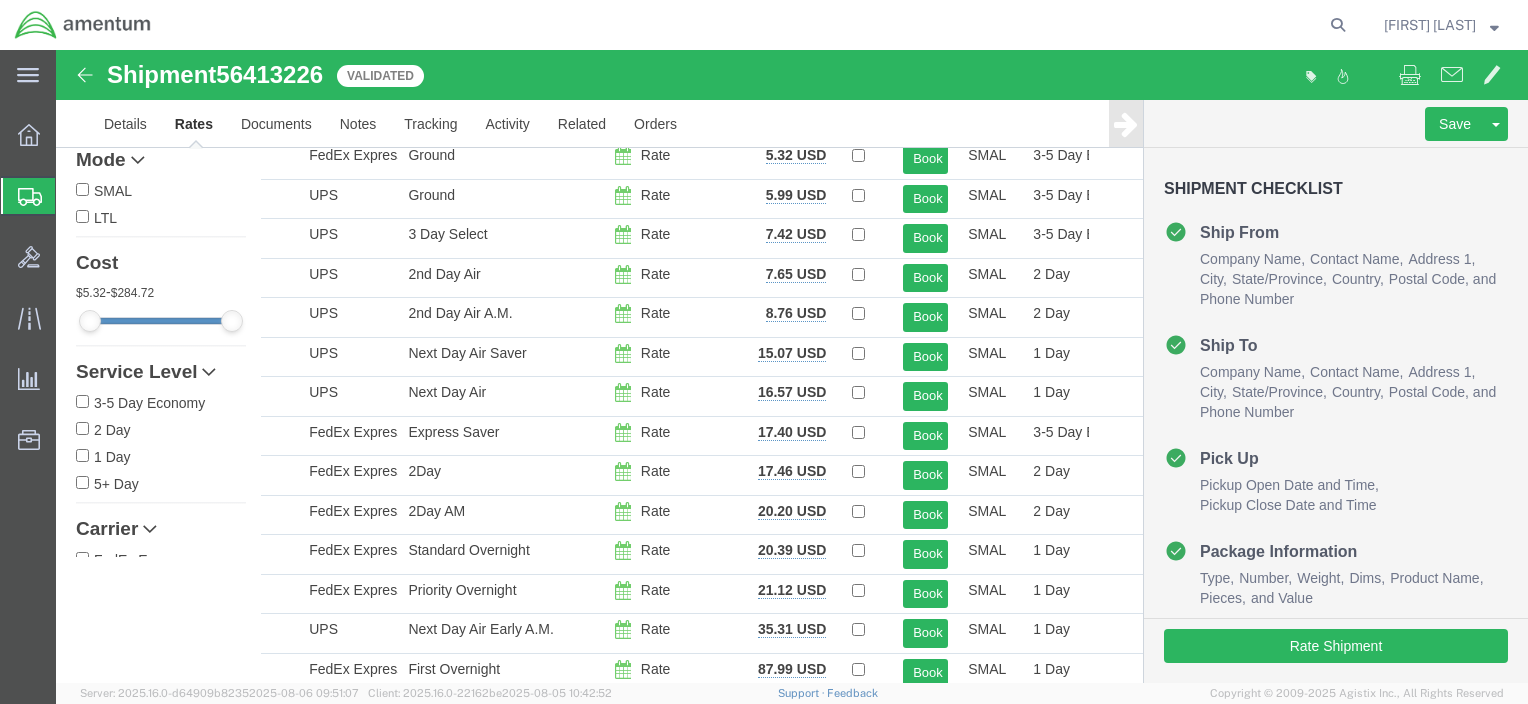 scroll, scrollTop: 0, scrollLeft: 0, axis: both 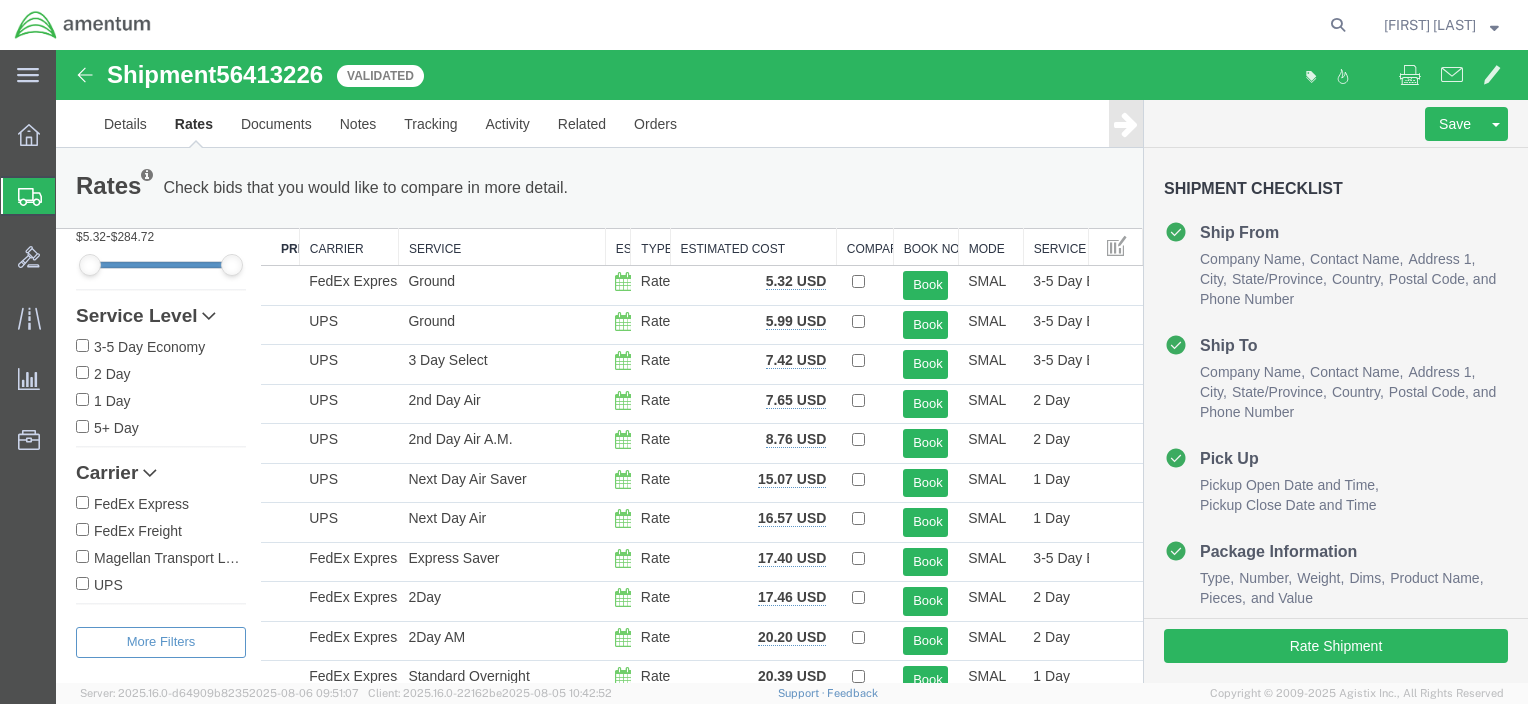 click on "FedEx Express" at bounding box center [82, 502] 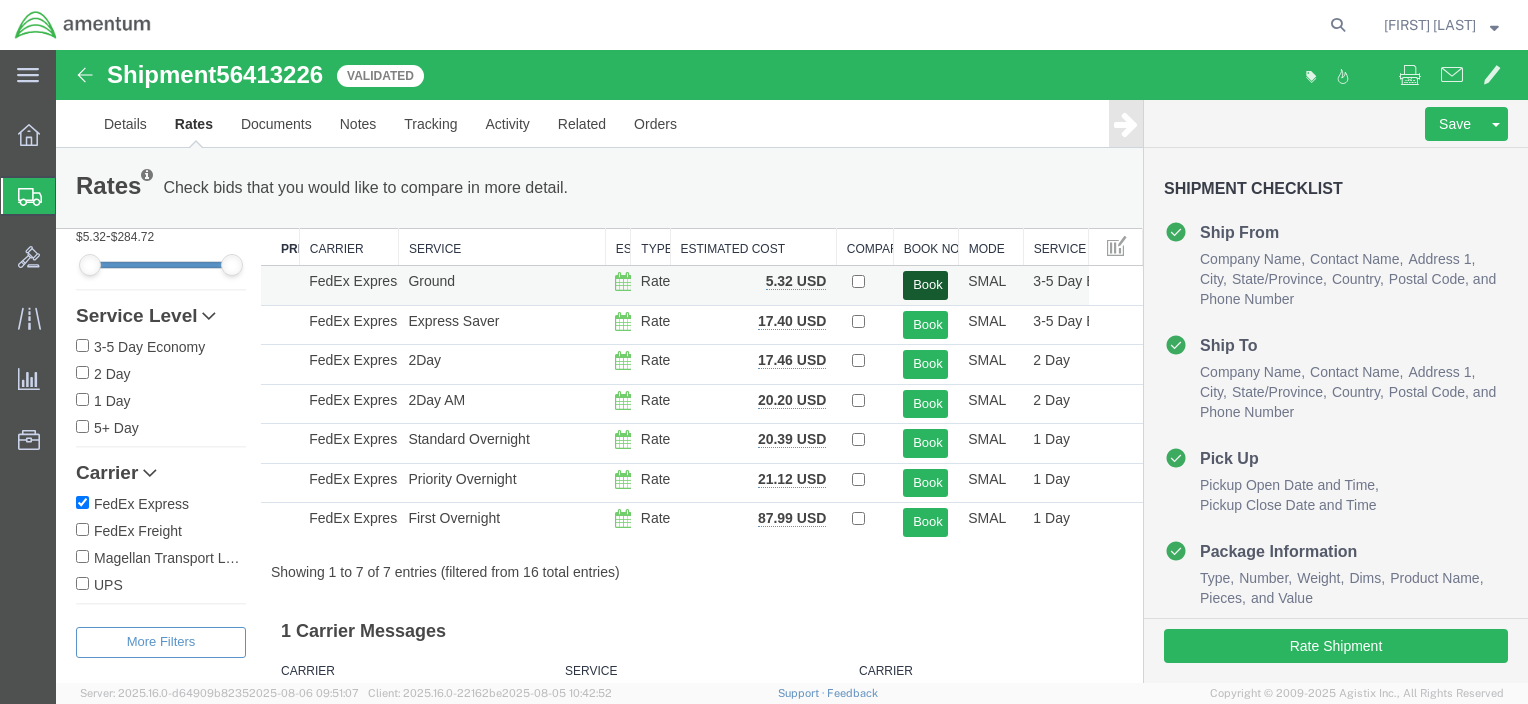 click on "Book" at bounding box center (925, 285) 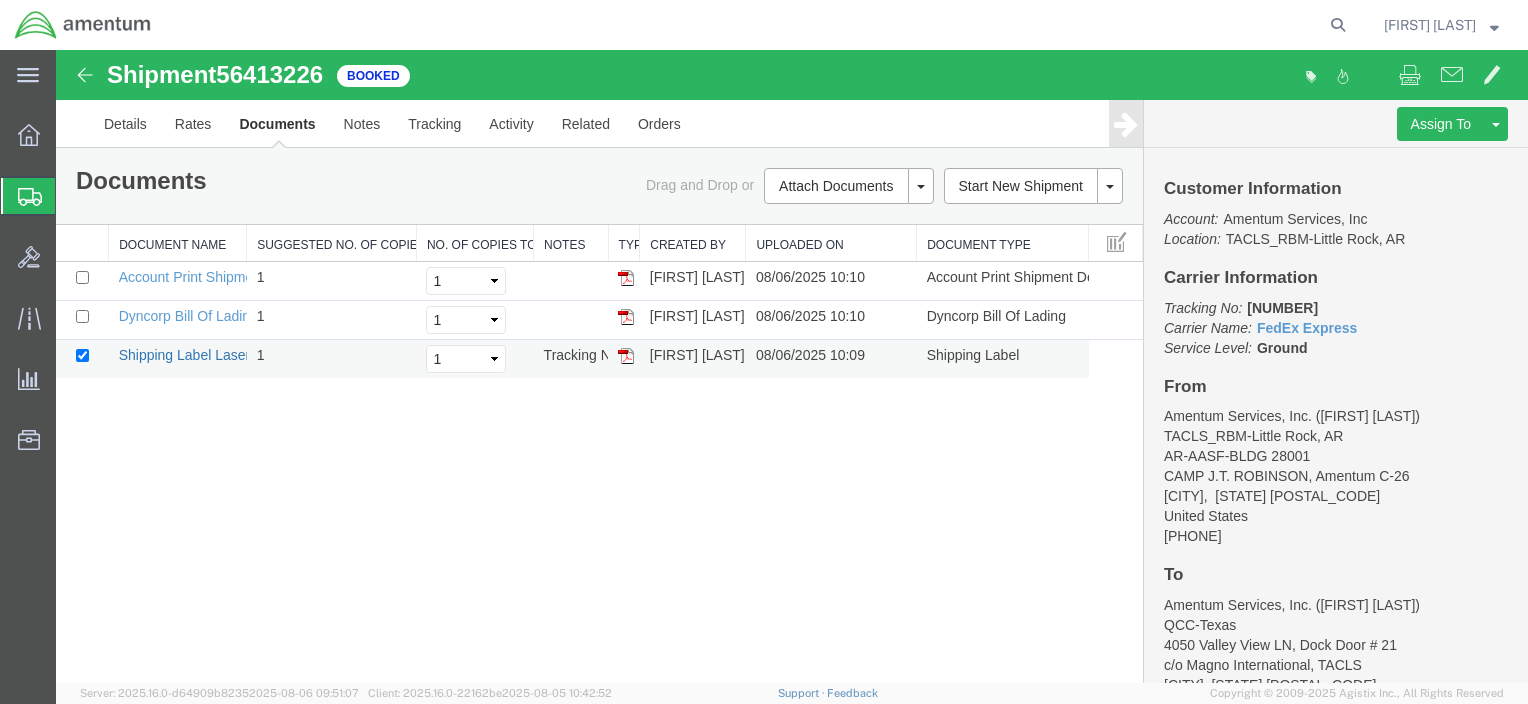 click on "Shipping Label Laser" at bounding box center (185, 355) 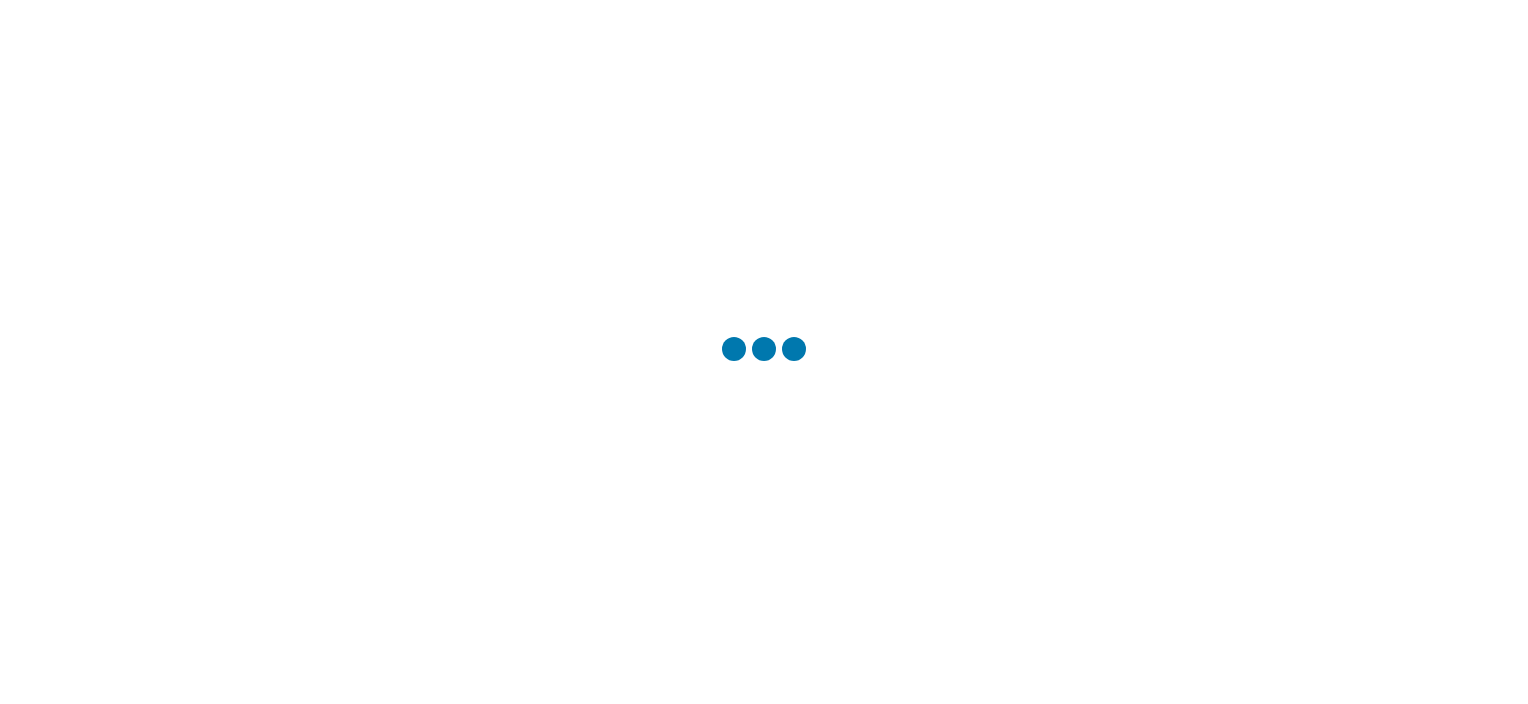 scroll, scrollTop: 0, scrollLeft: 0, axis: both 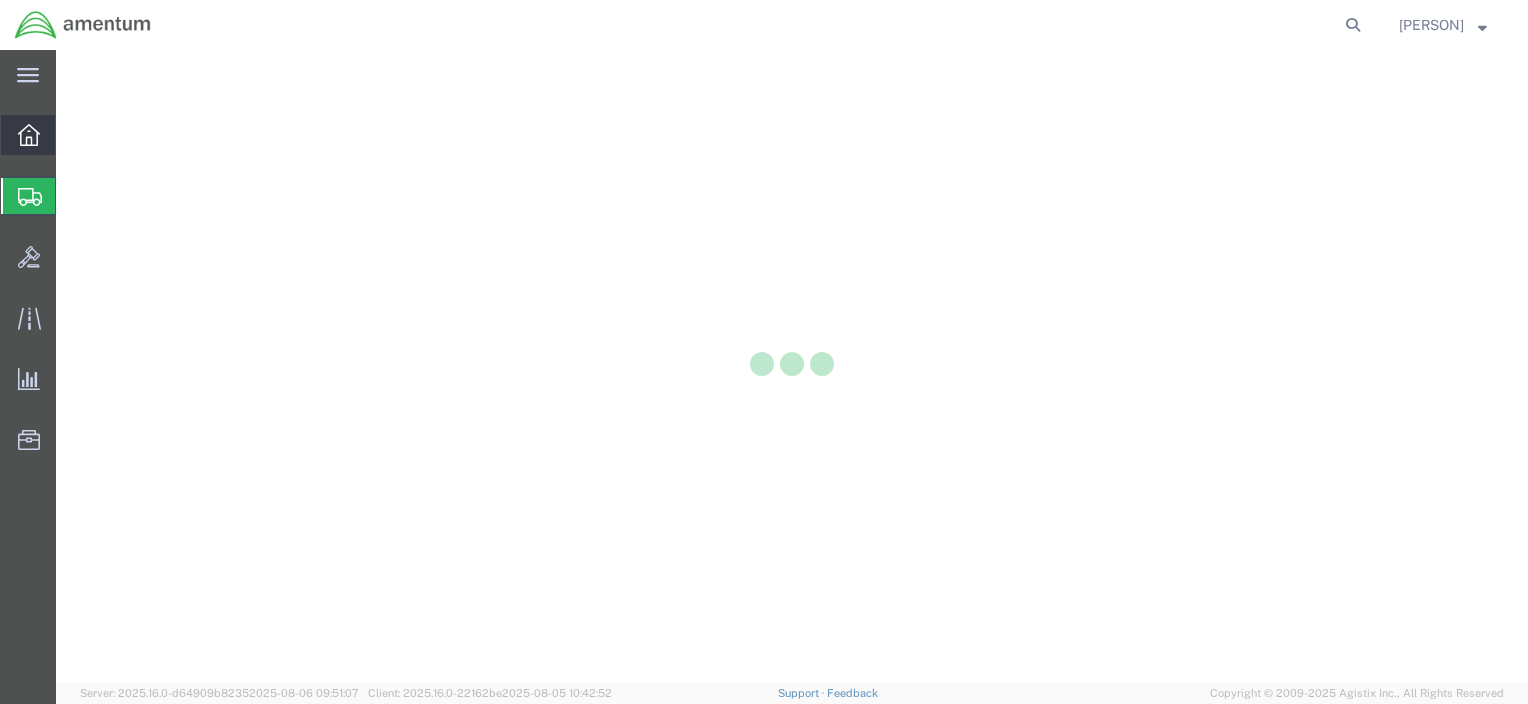 click 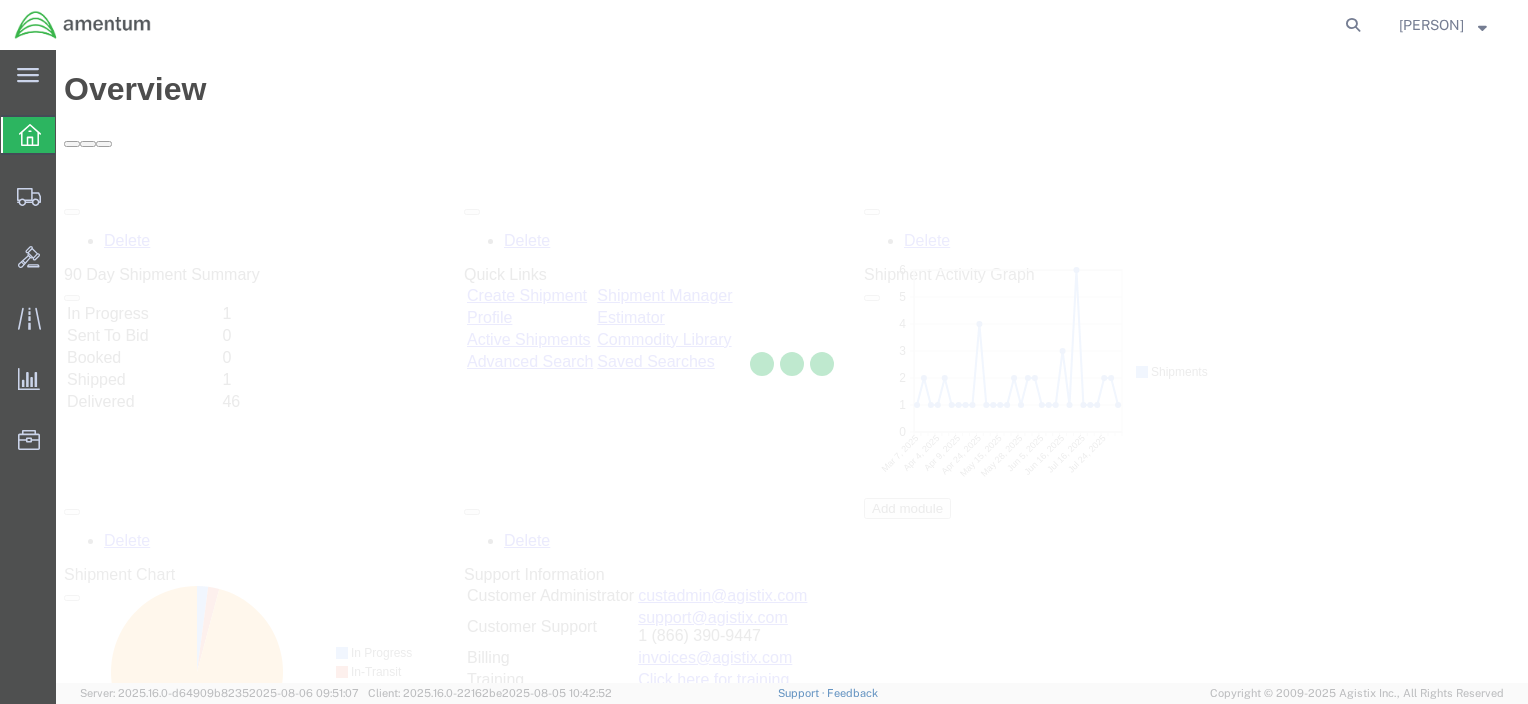 scroll, scrollTop: 0, scrollLeft: 0, axis: both 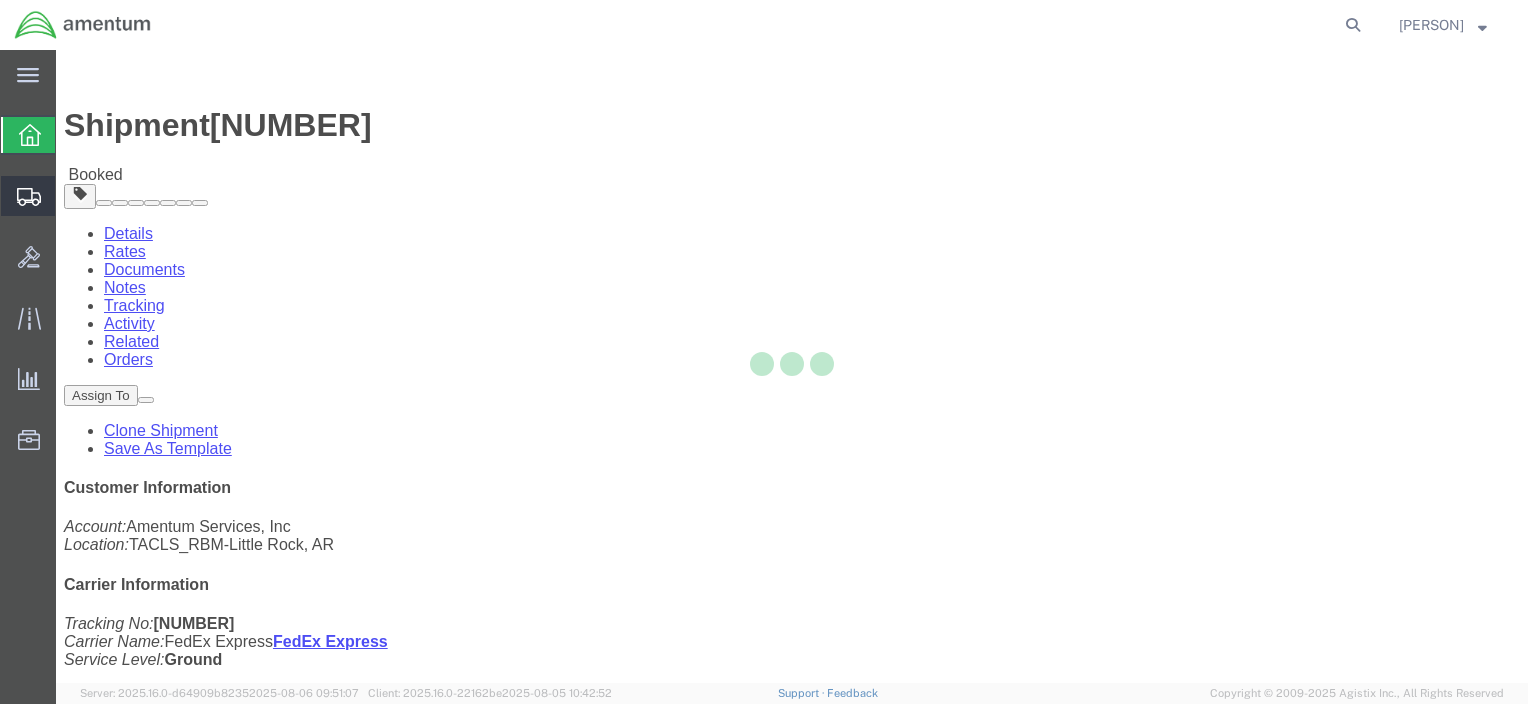 click 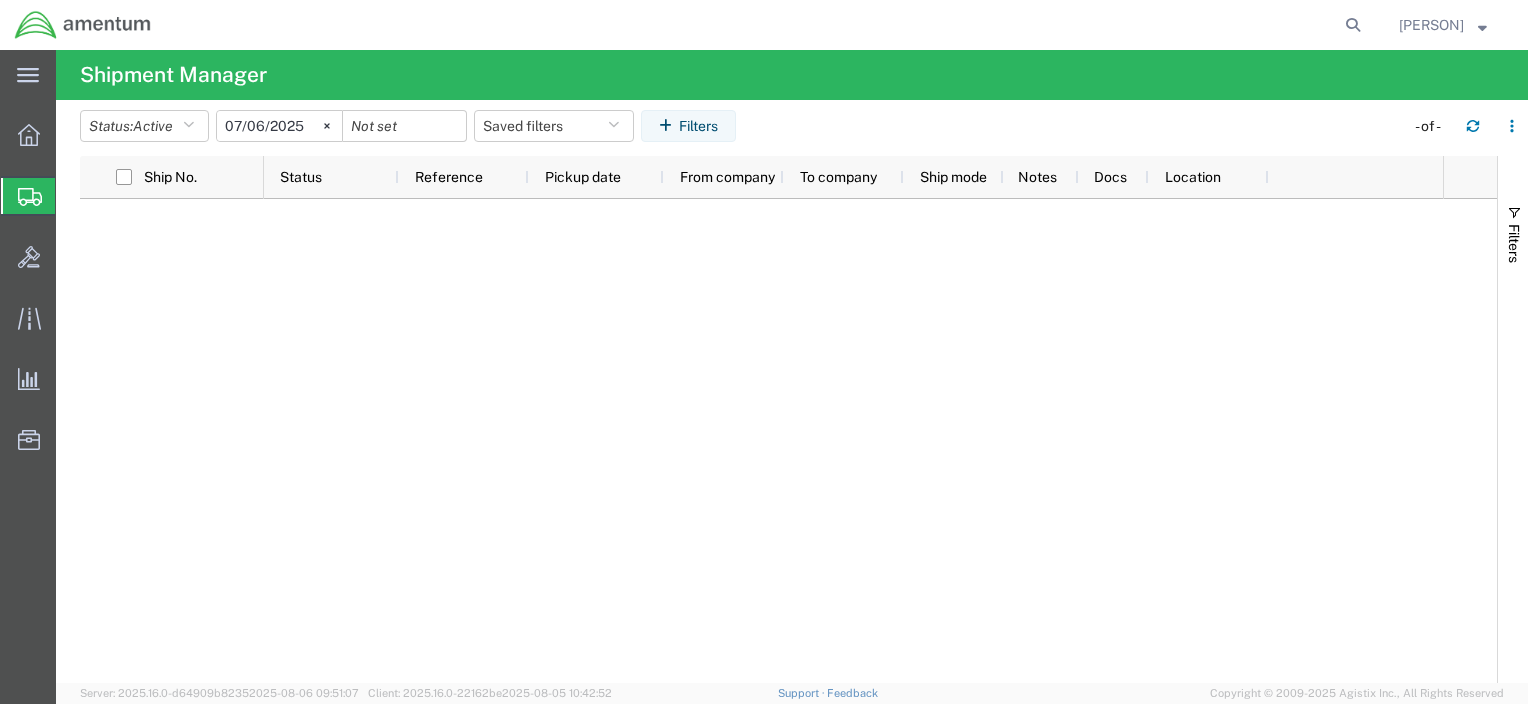 click on "Shipment Manager" 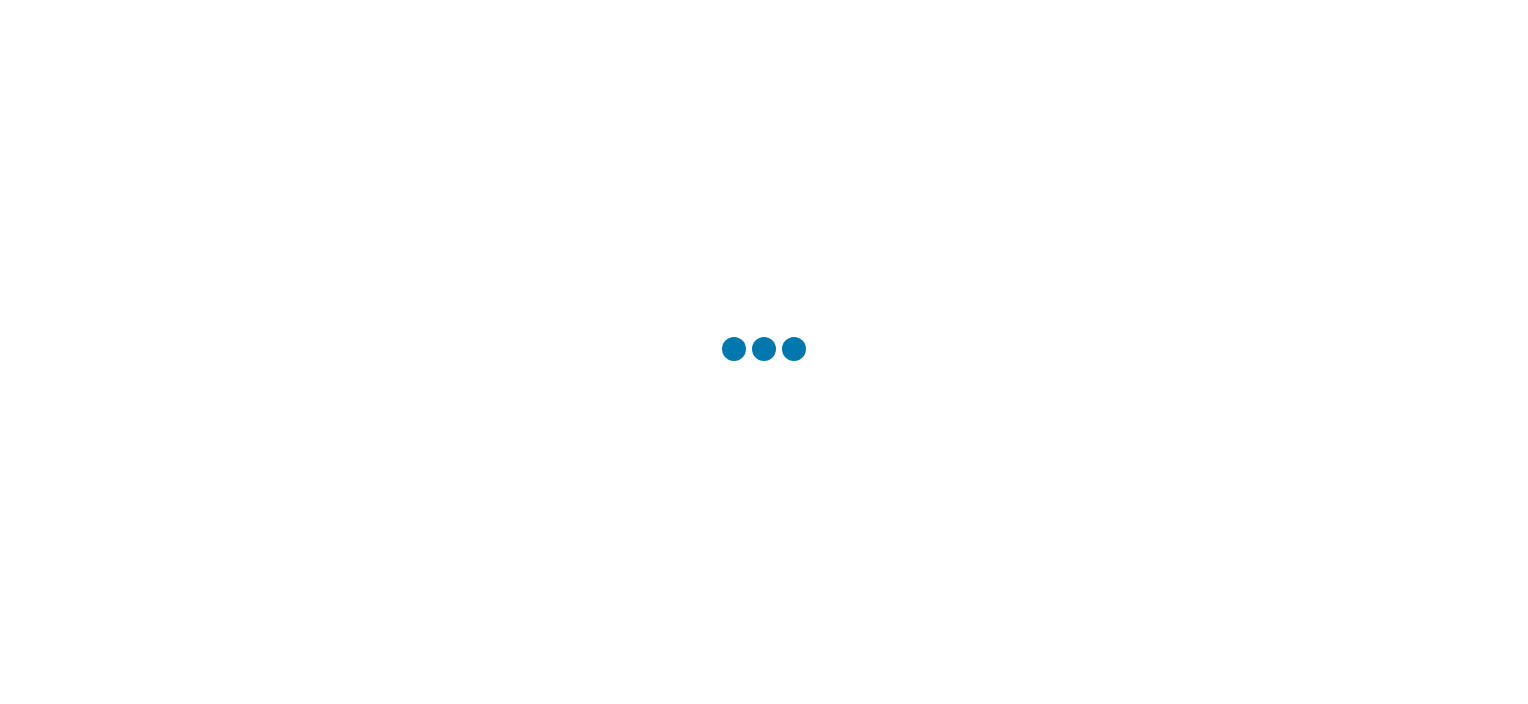 scroll, scrollTop: 0, scrollLeft: 0, axis: both 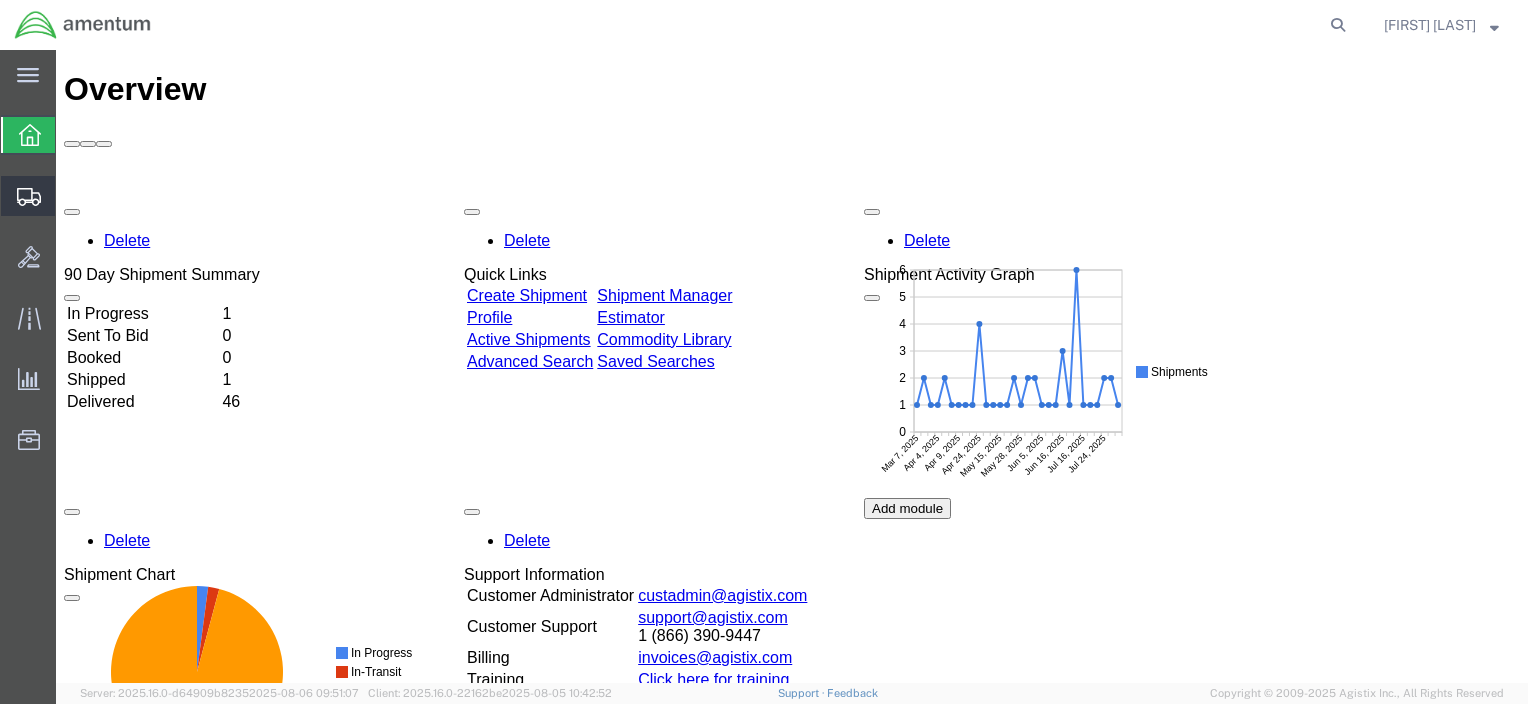 click on "Shipment Manager" 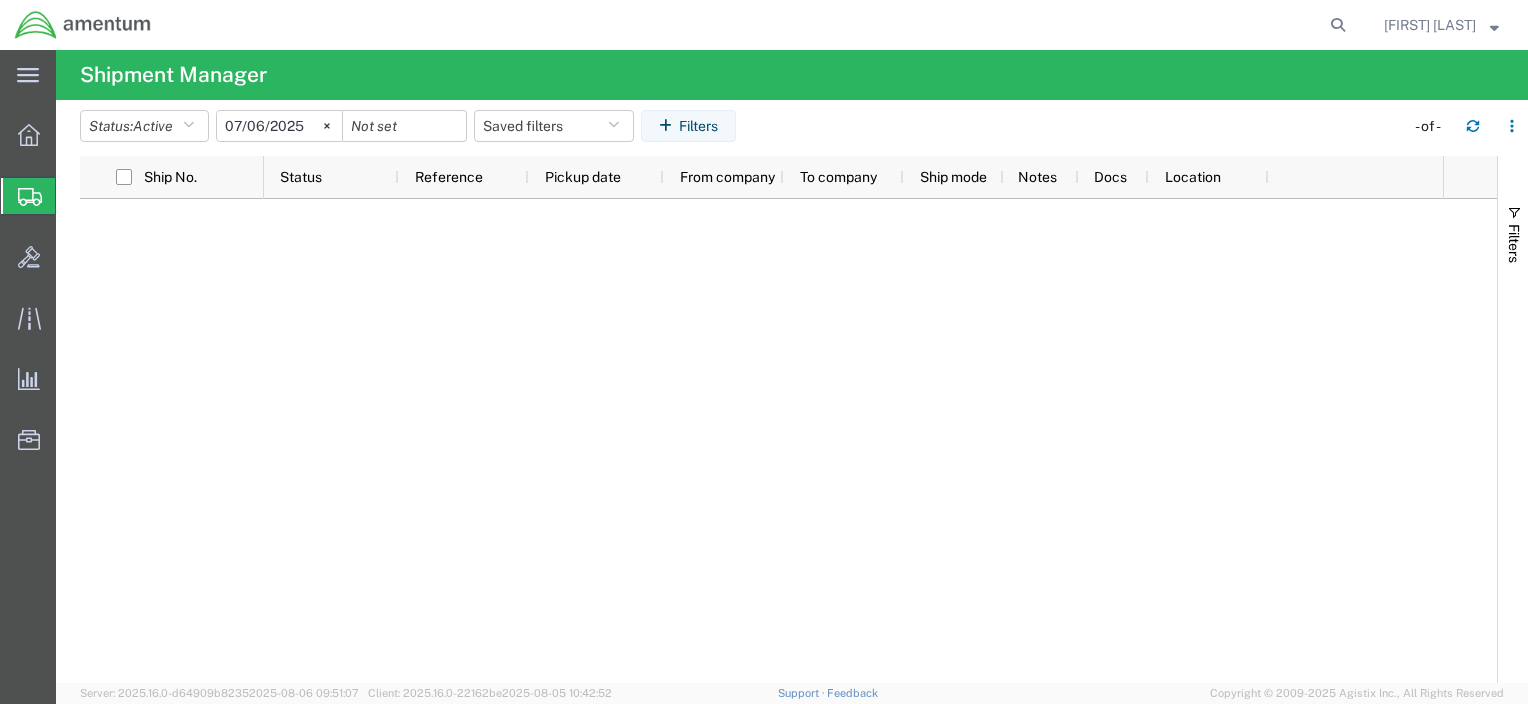 click on "Shipment Manager" 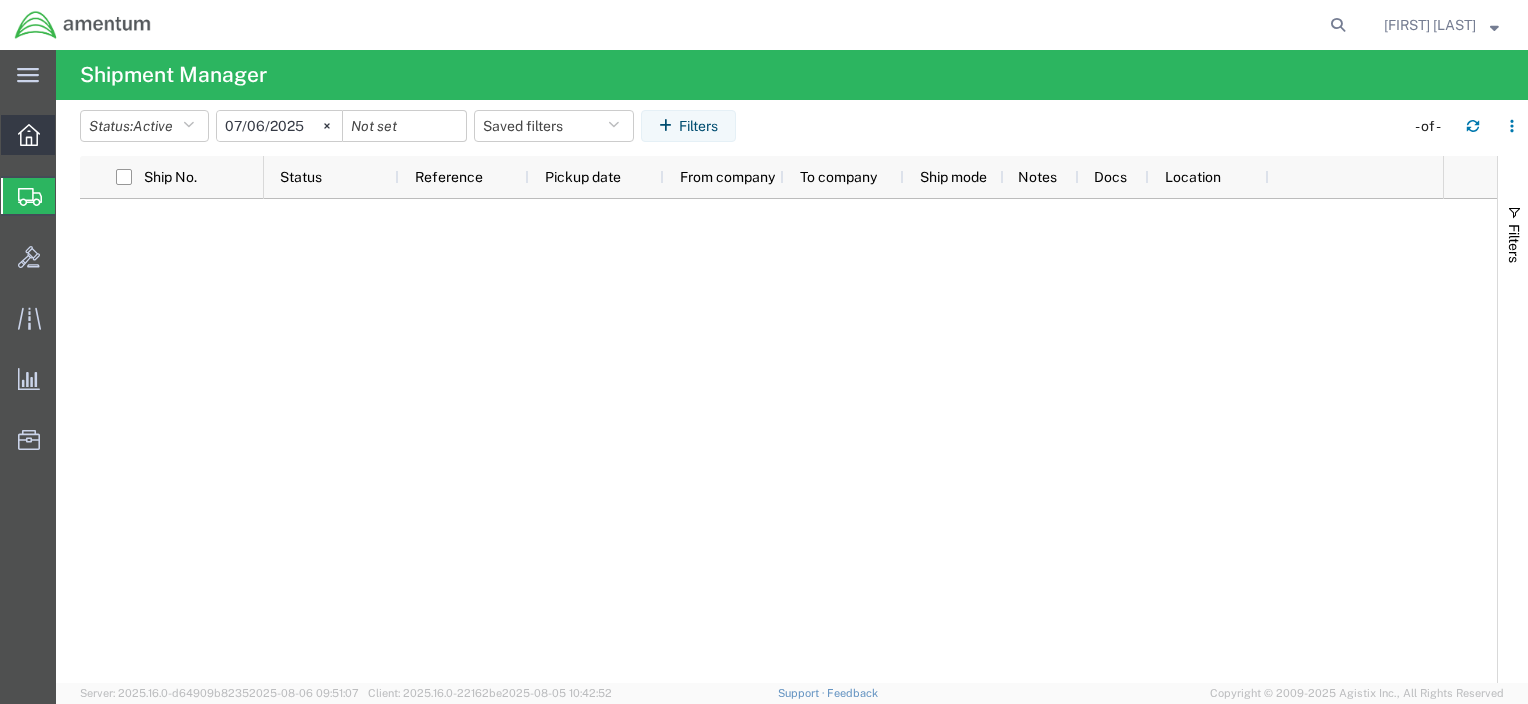 click 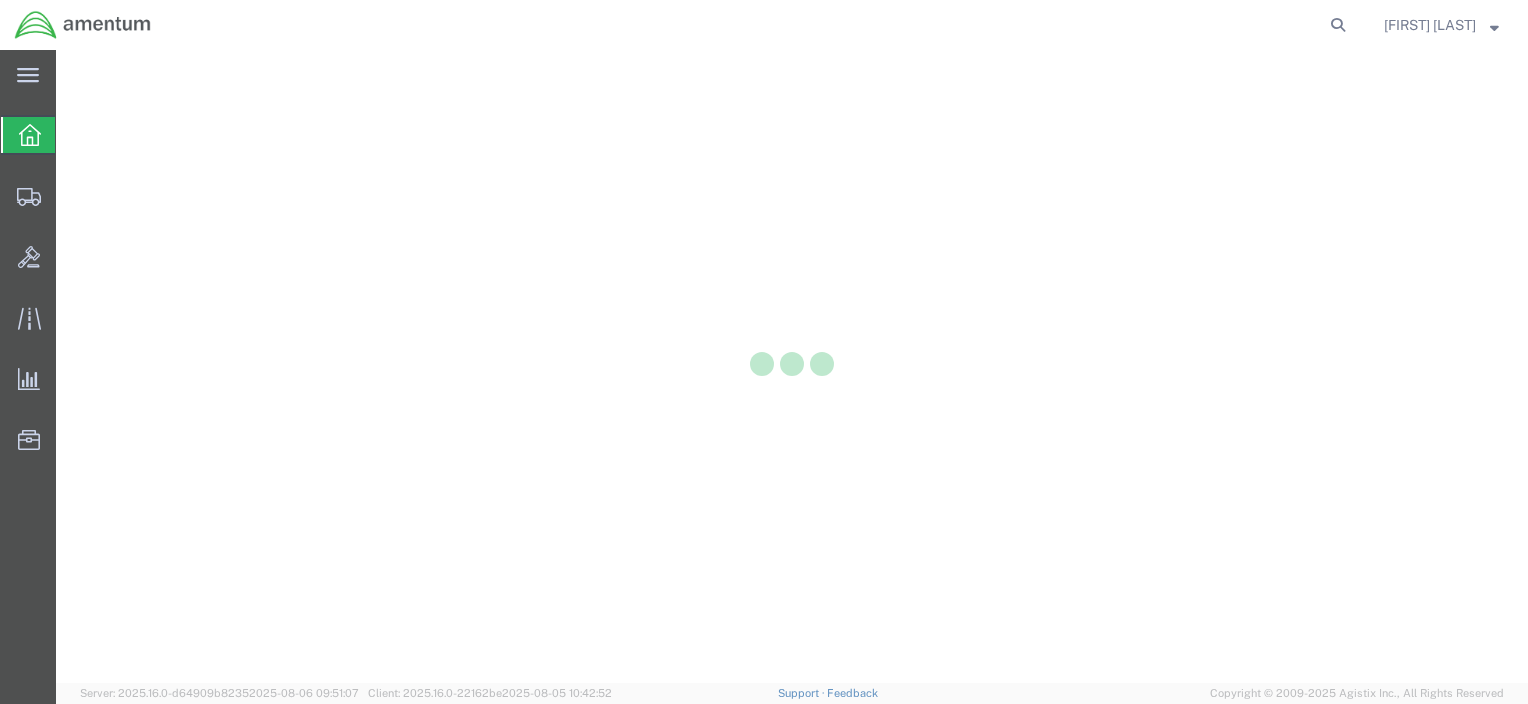 scroll, scrollTop: 0, scrollLeft: 0, axis: both 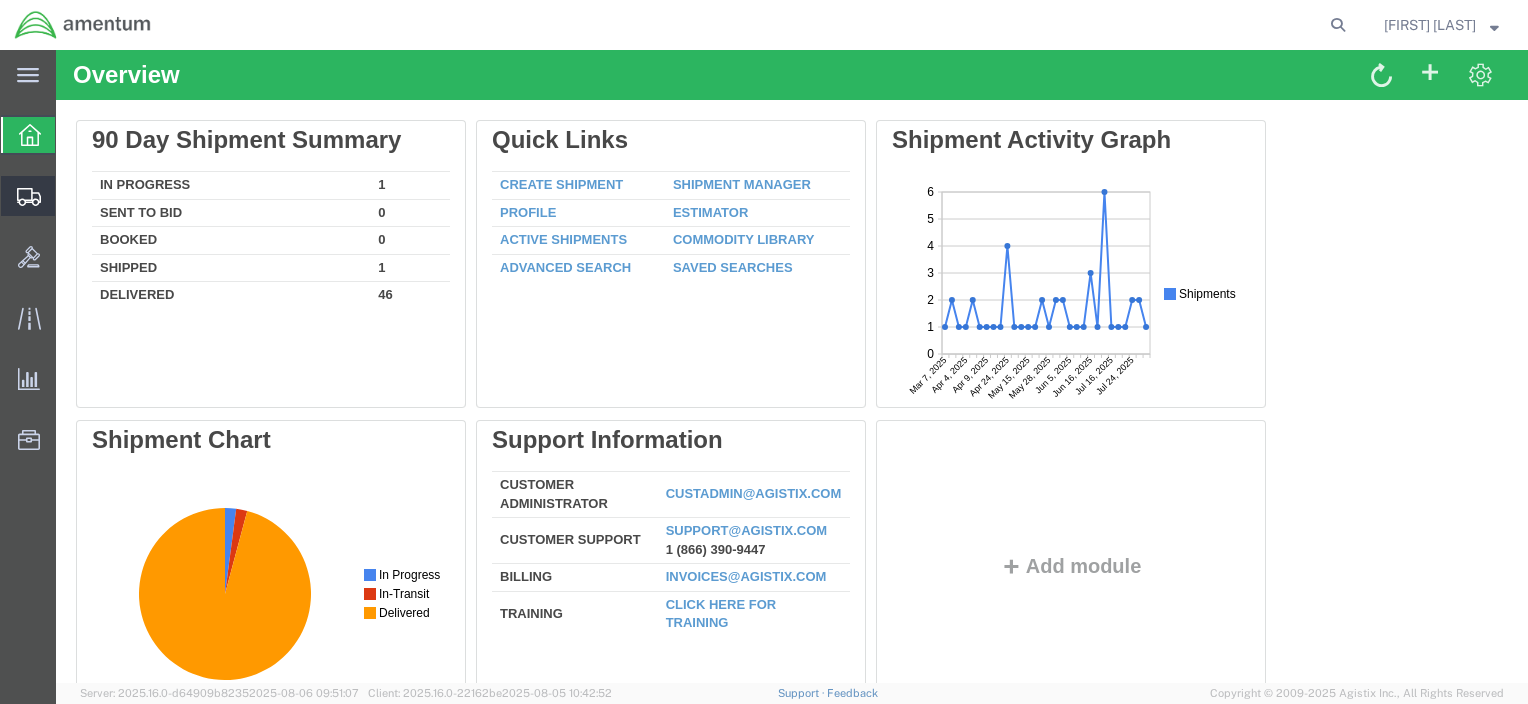 click on "Shipment Manager" 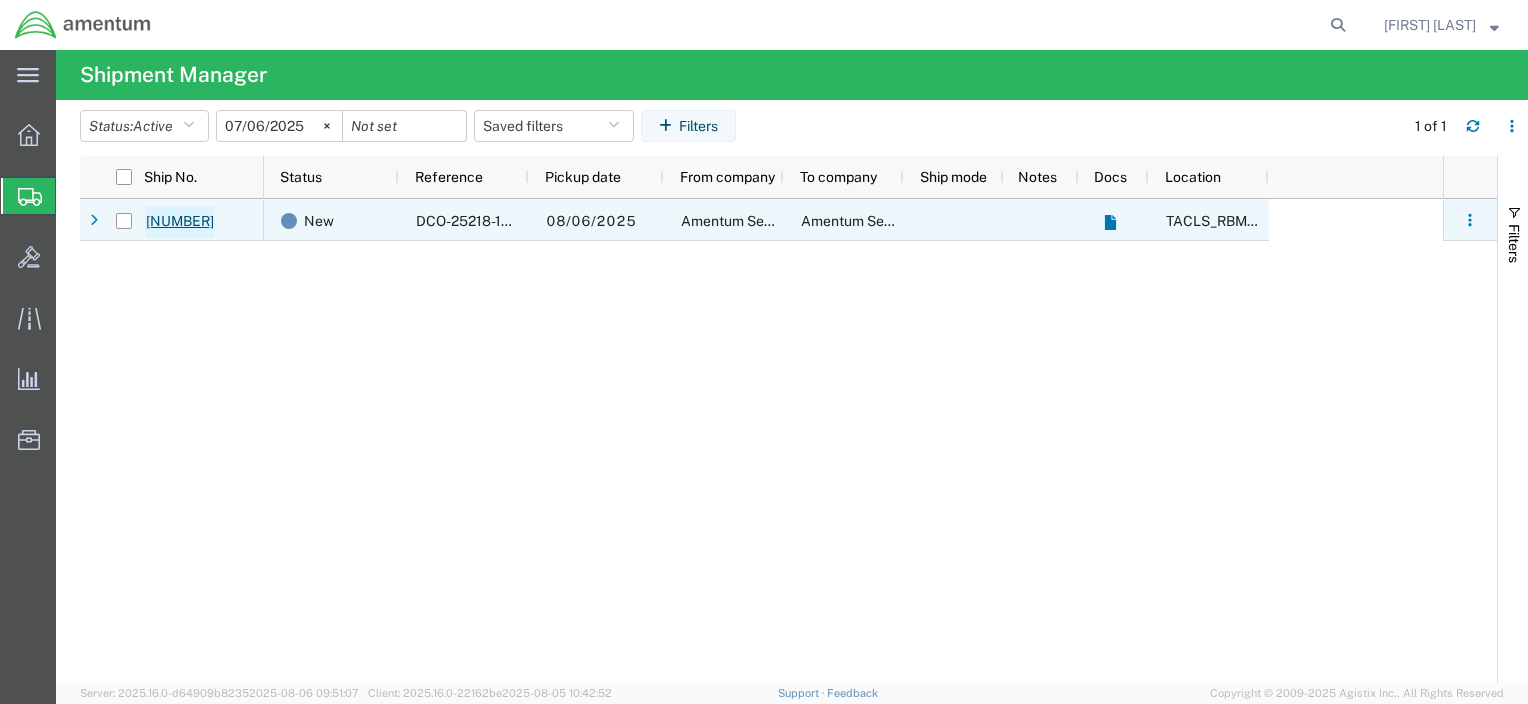 click on "[NUMBER]" 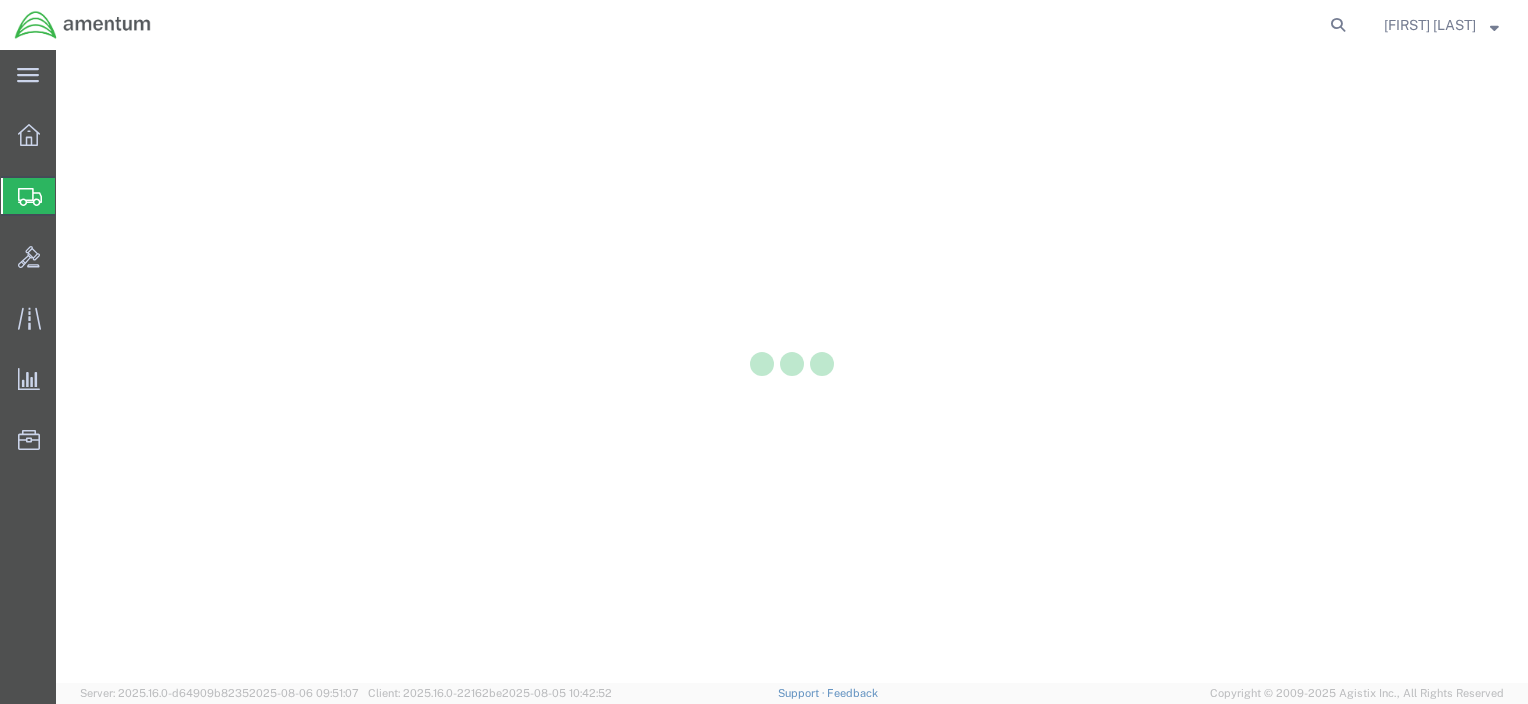 scroll, scrollTop: 0, scrollLeft: 0, axis: both 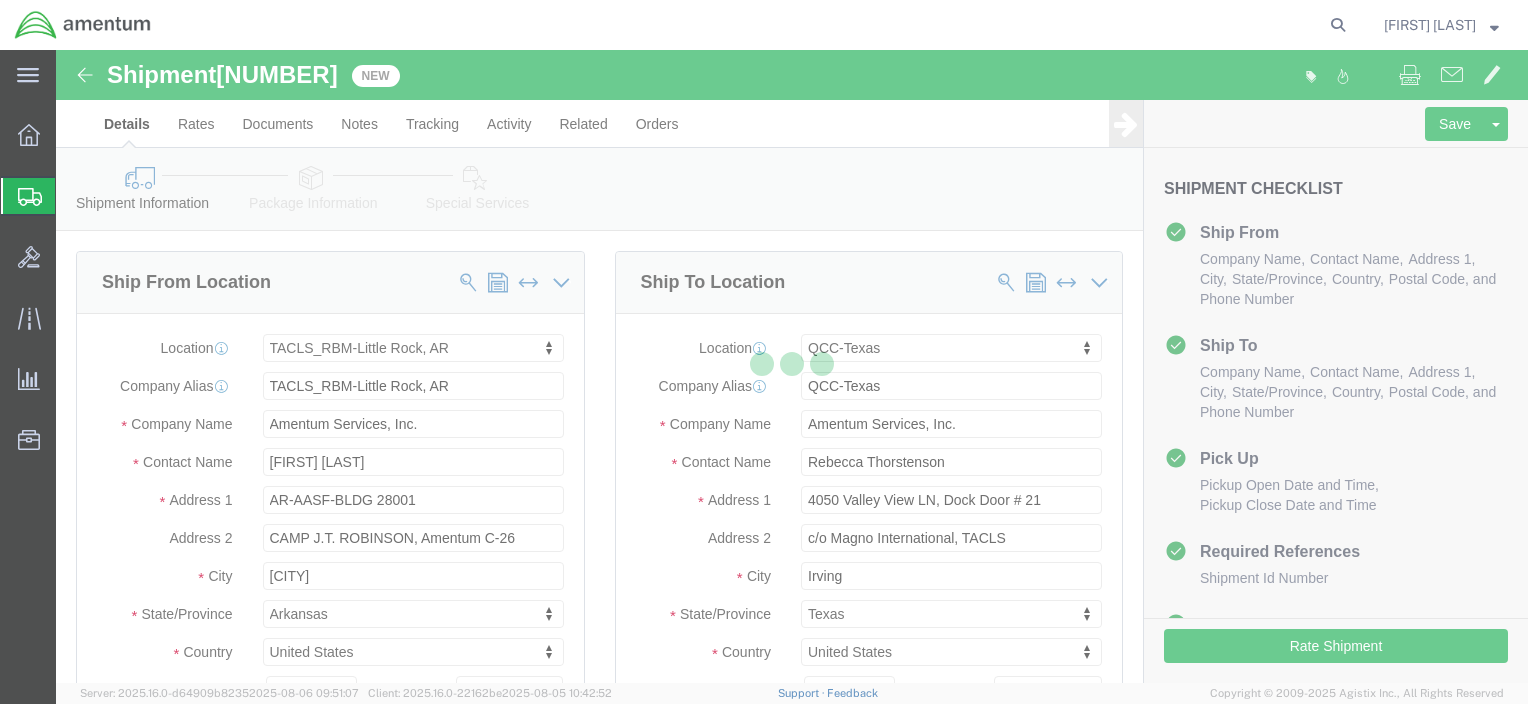 select on "44371" 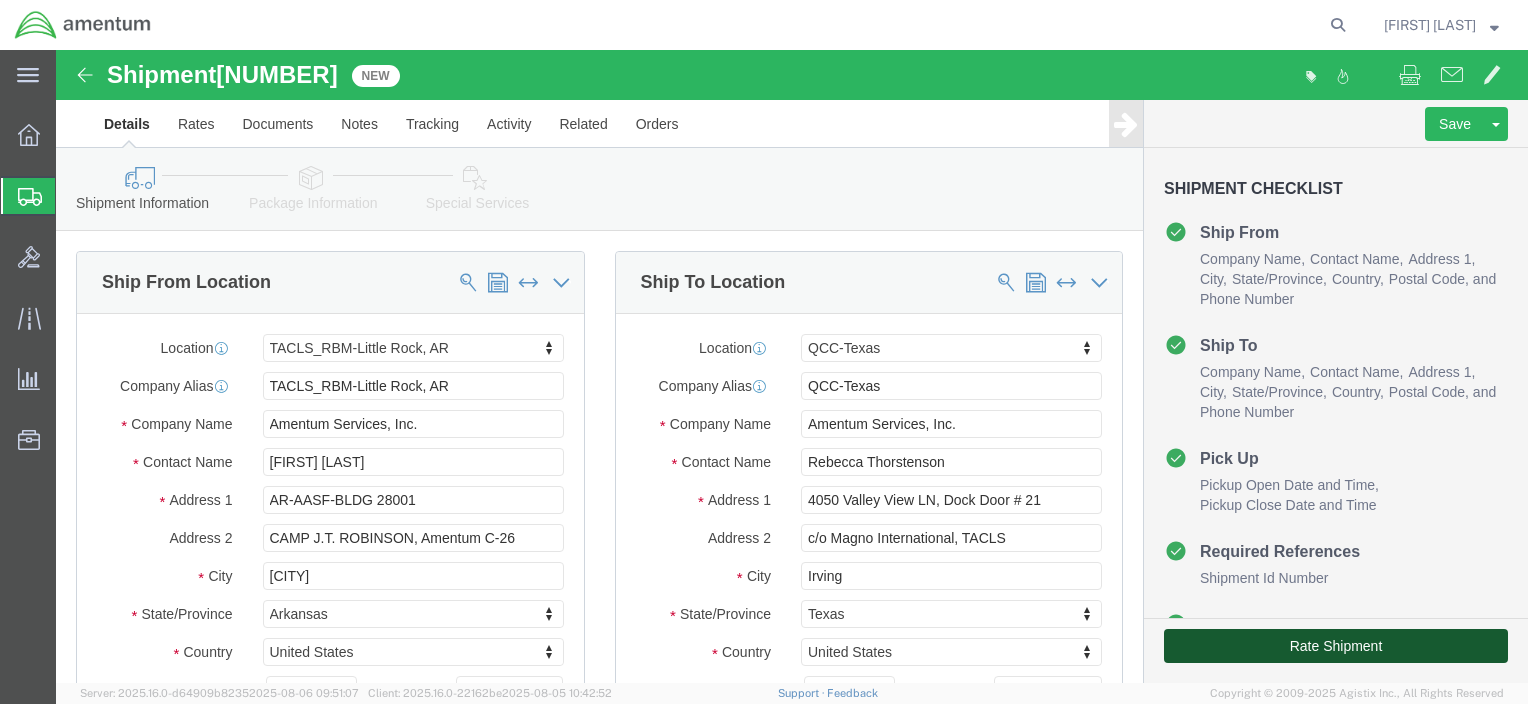 click on "Rate Shipment" 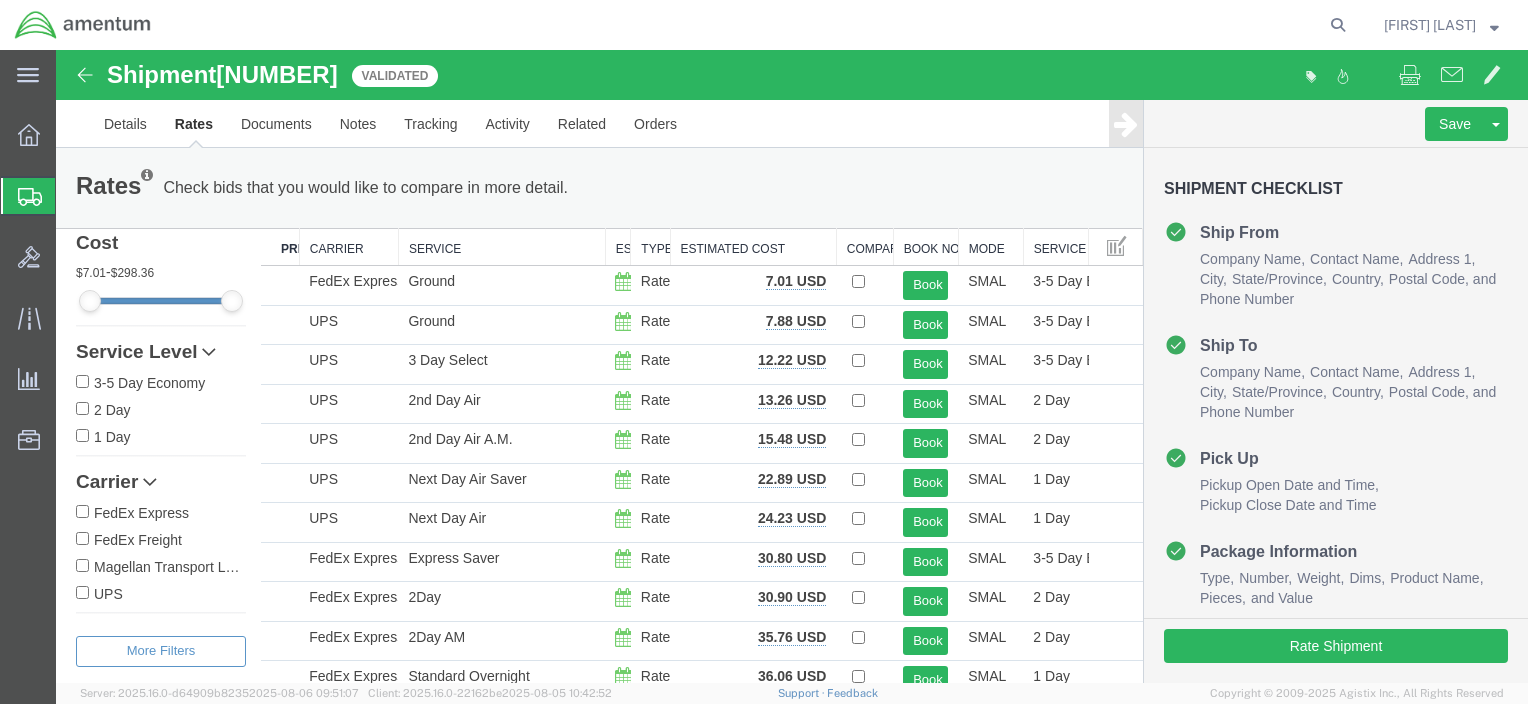 scroll, scrollTop: 159, scrollLeft: 0, axis: vertical 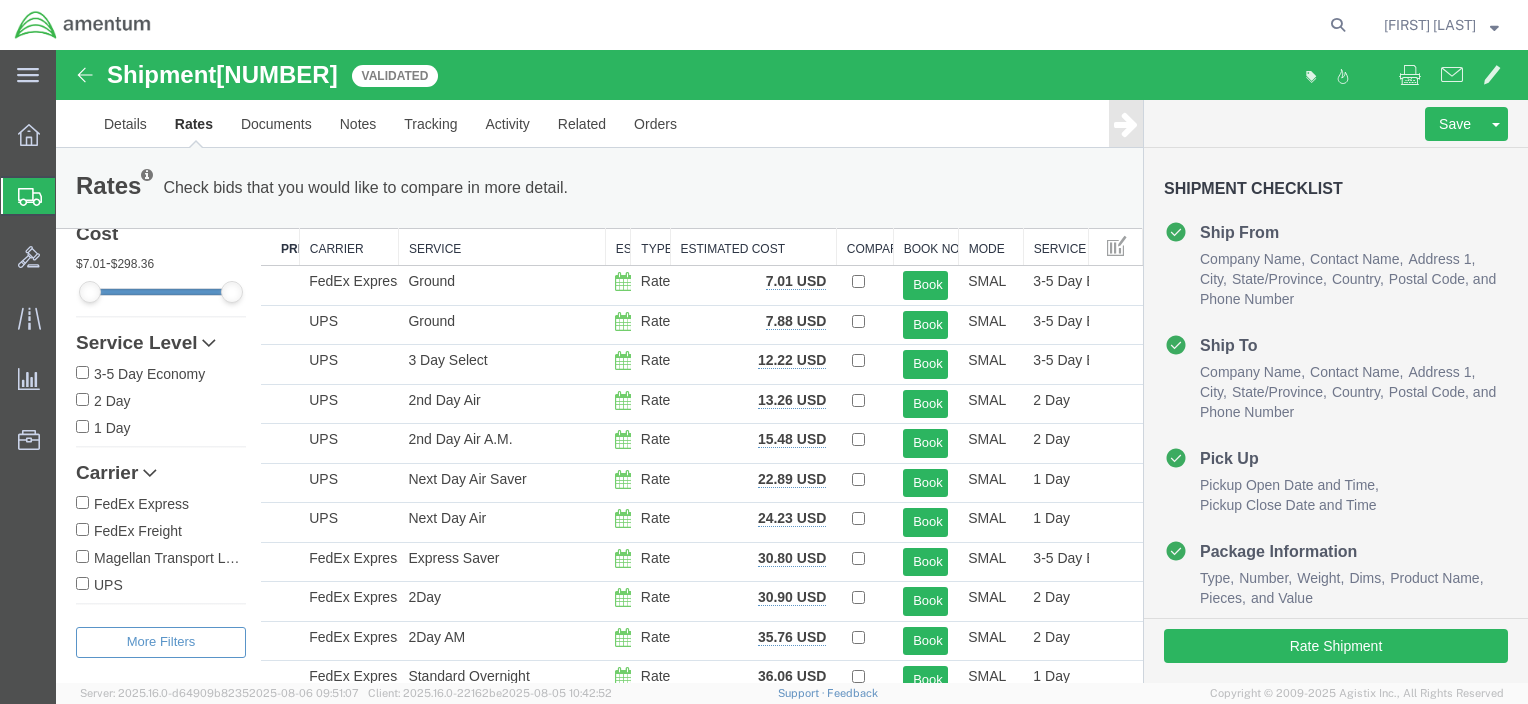 click on "FedEx Express" at bounding box center (82, 502) 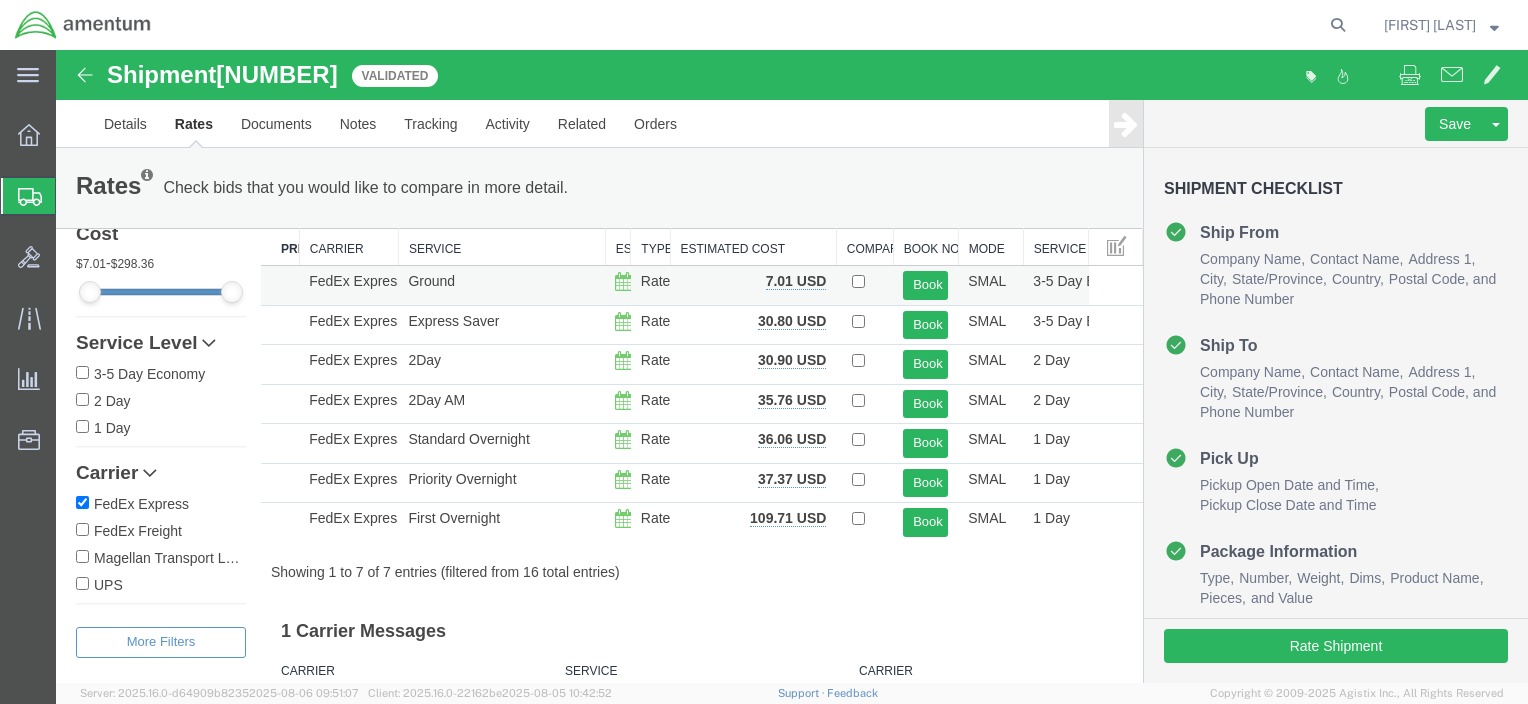 click on "Ground" at bounding box center (501, 286) 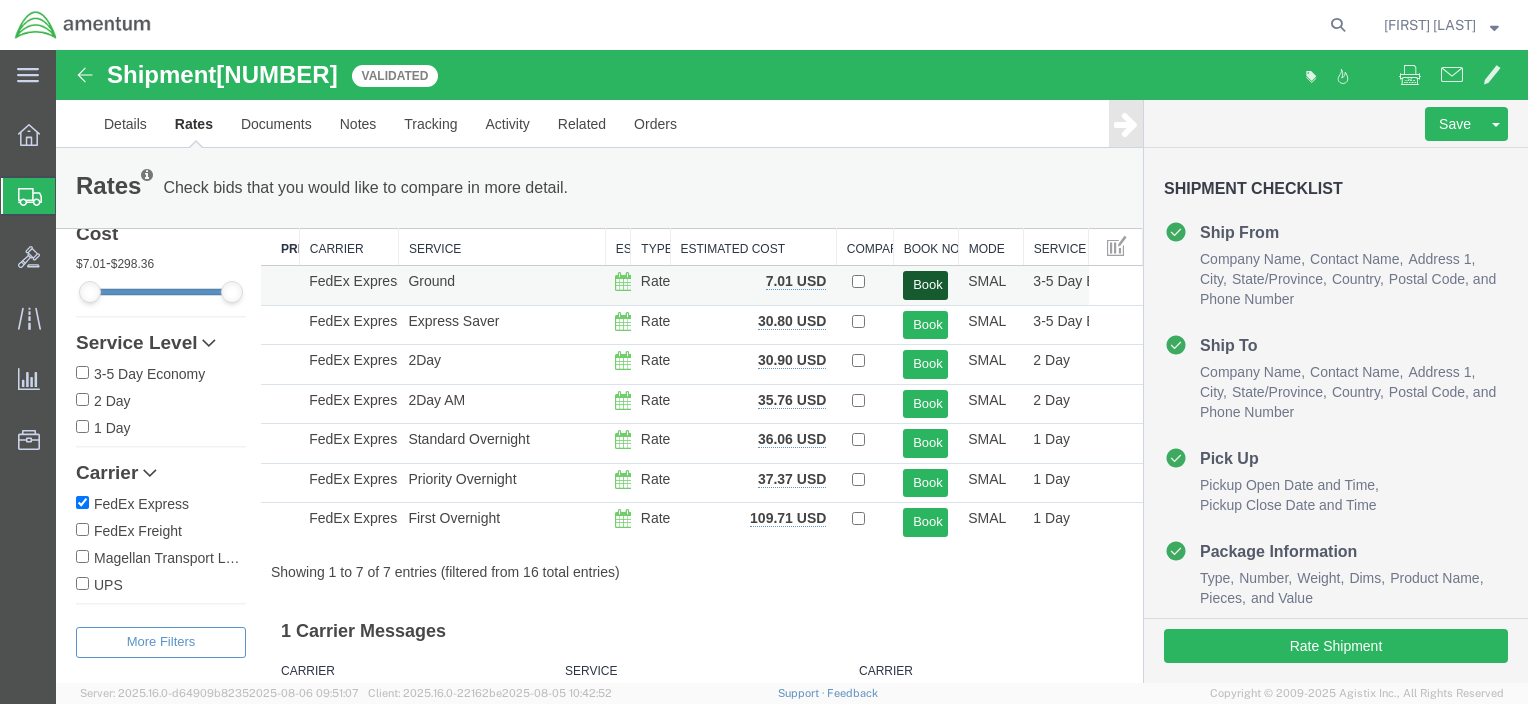 click on "Book" at bounding box center (925, 285) 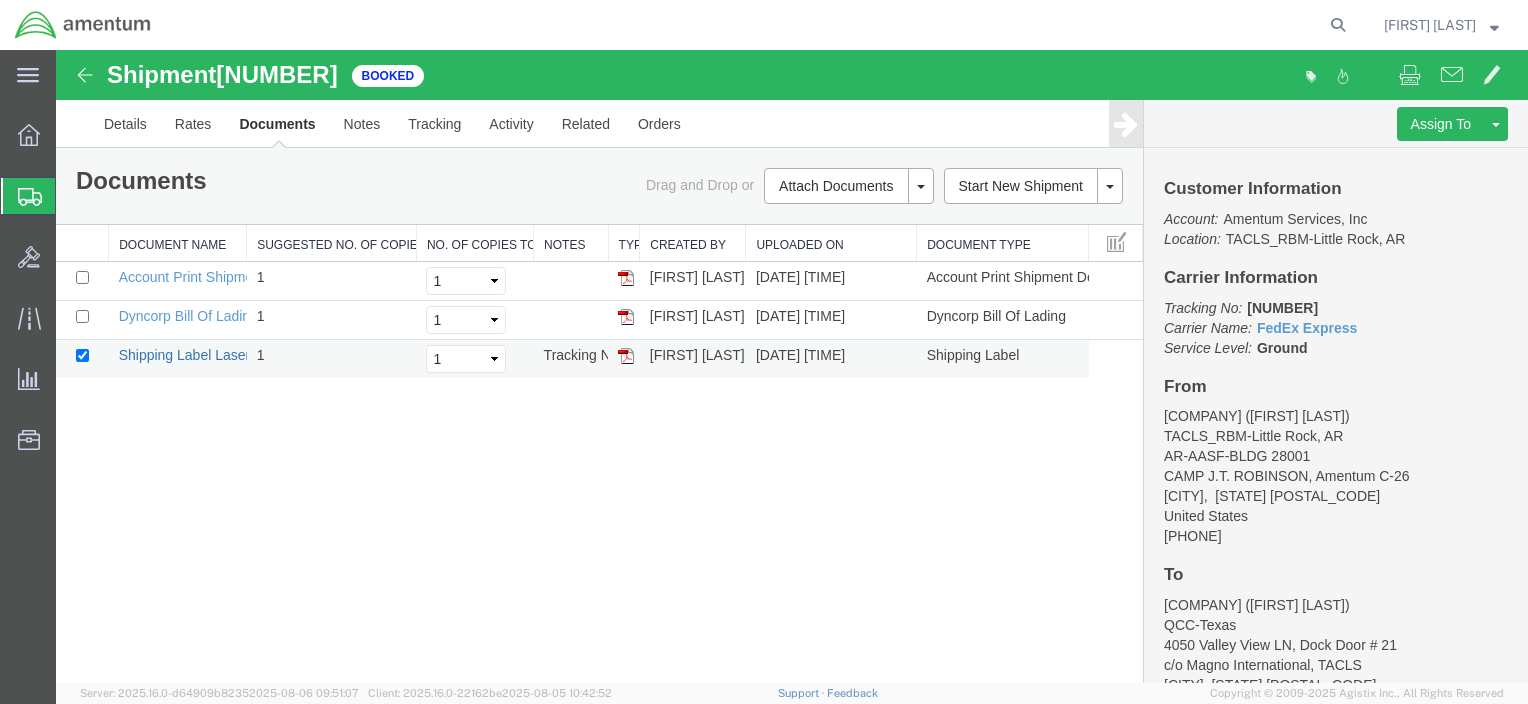click on "Shipping Label Laser" at bounding box center [185, 355] 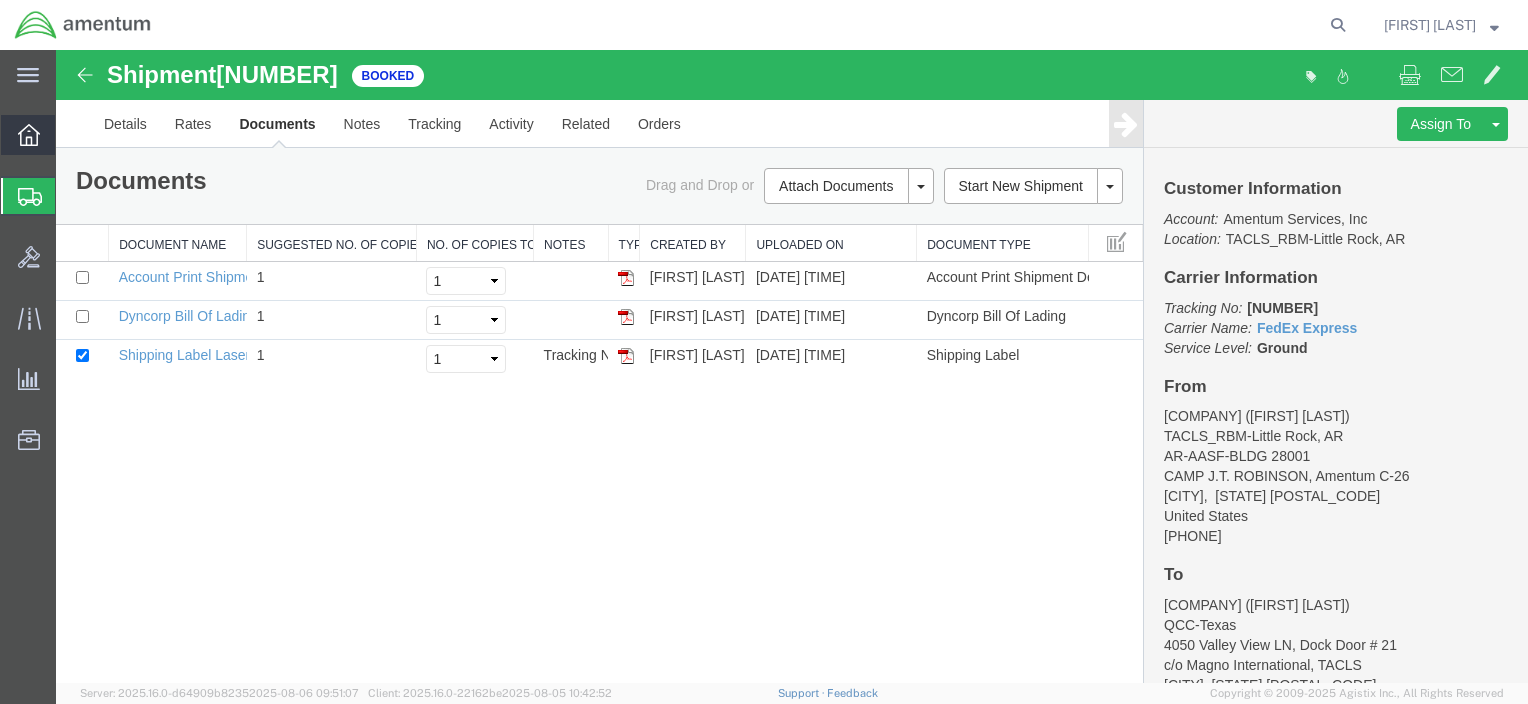 click 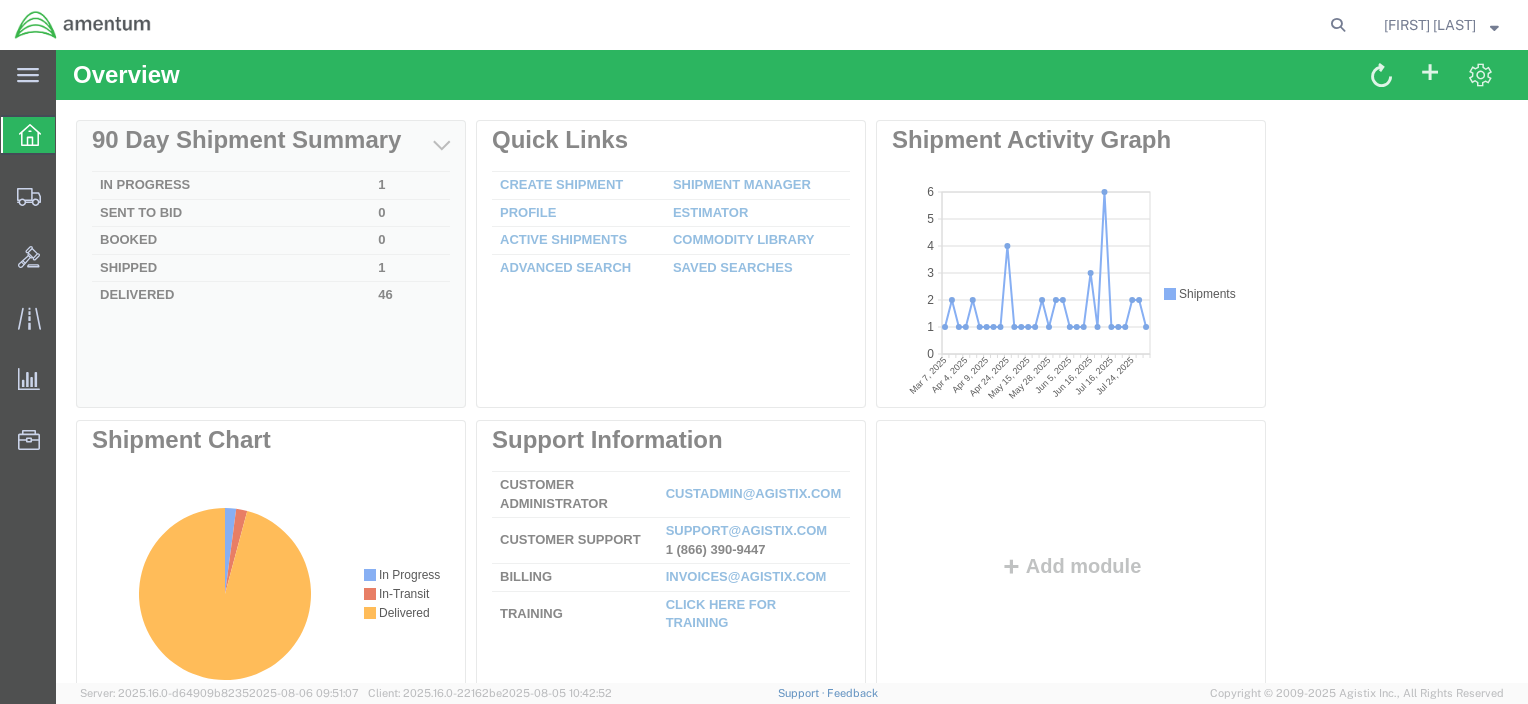 scroll, scrollTop: 0, scrollLeft: 0, axis: both 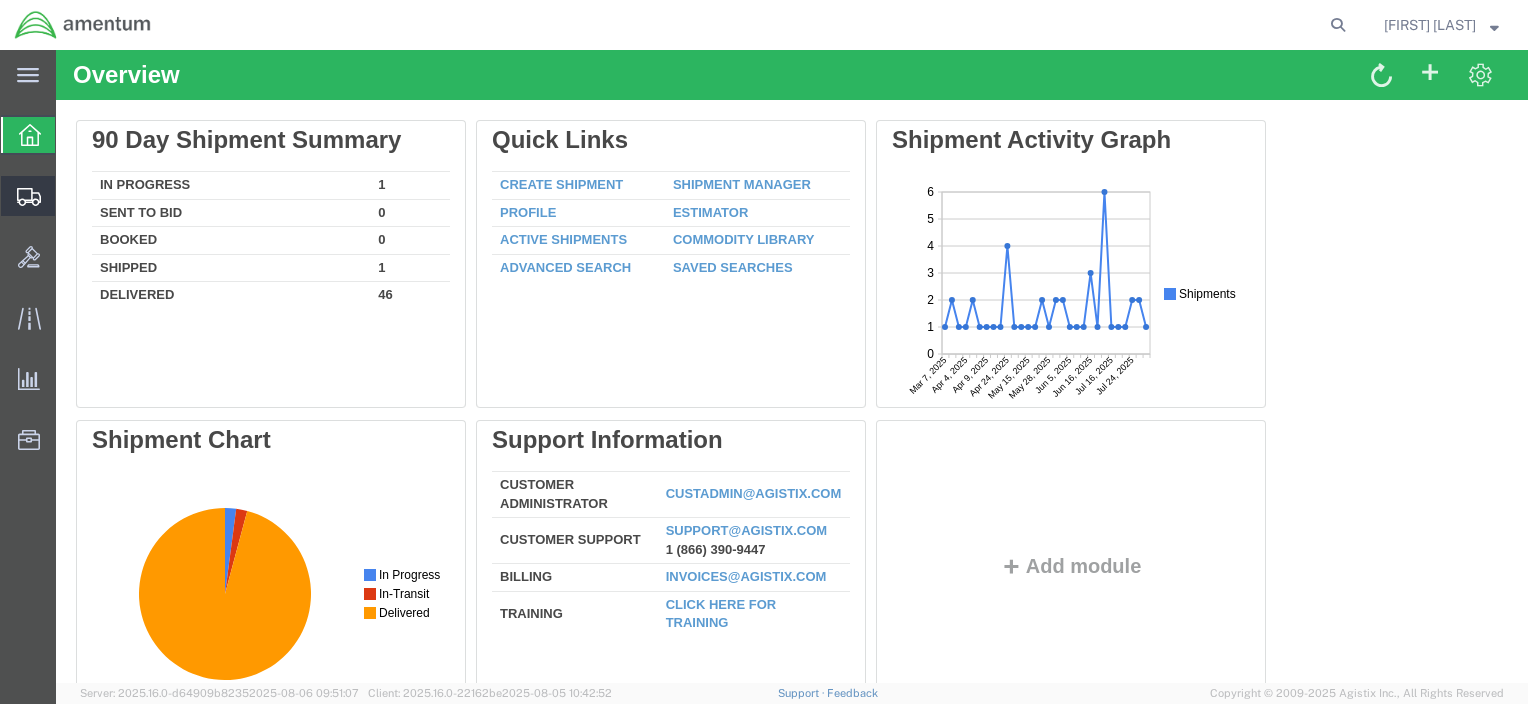 click on "Shipment Manager" 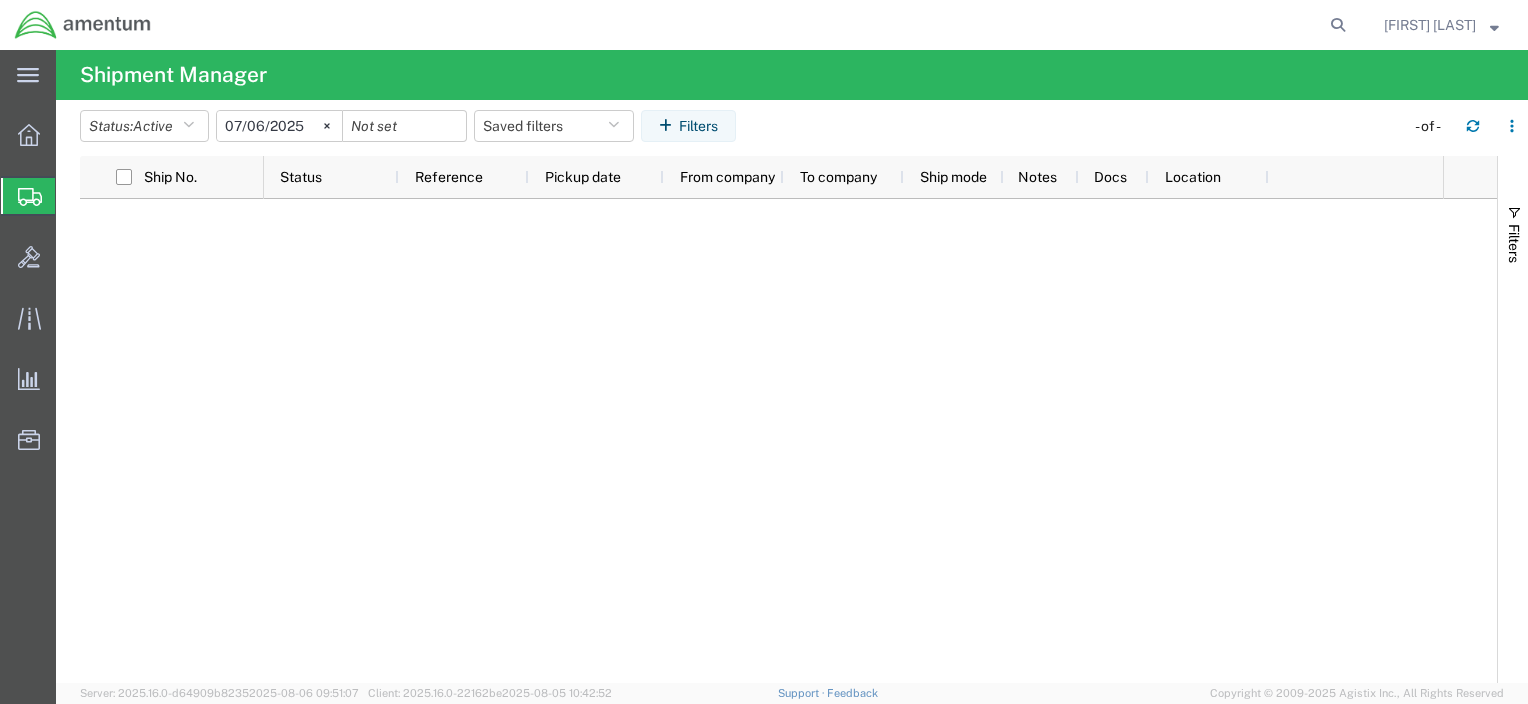 click on "Shipment Manager" 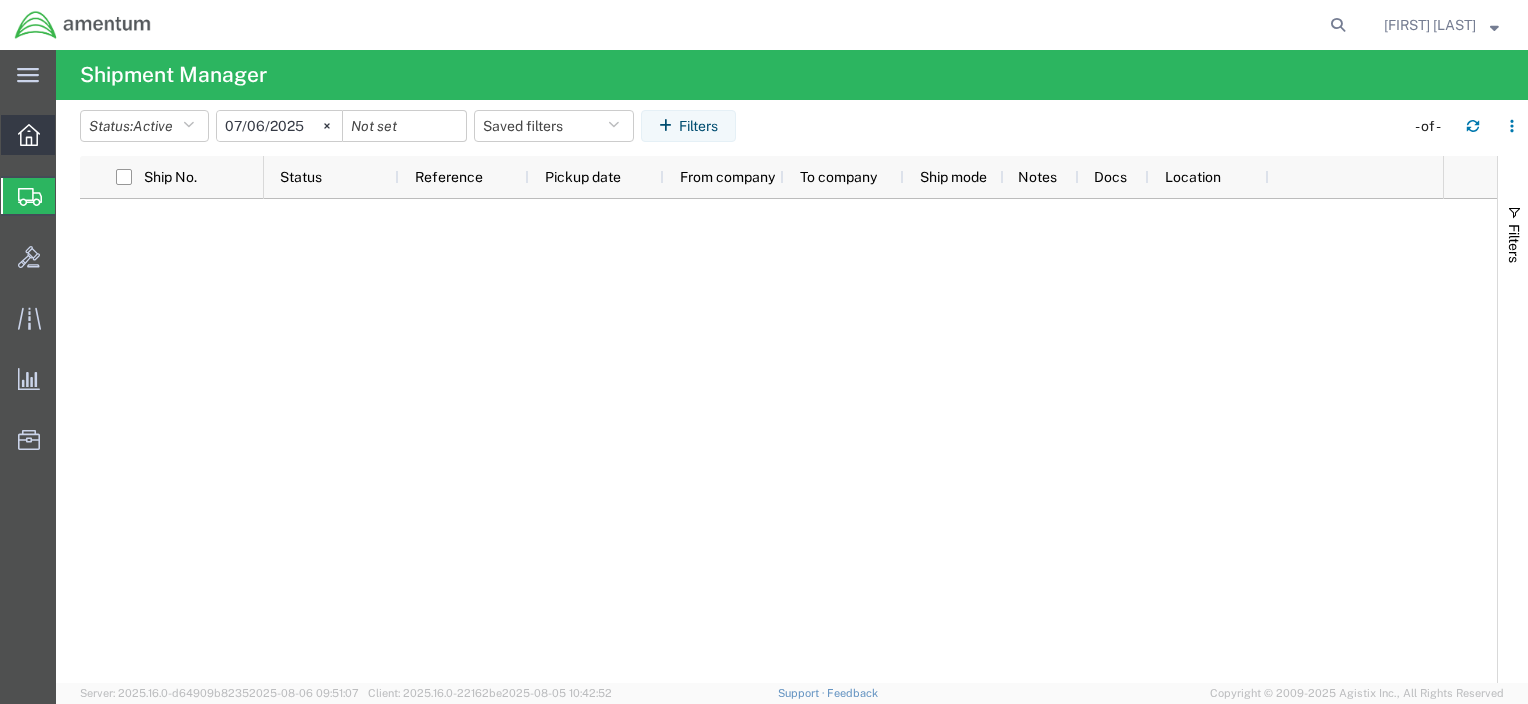 click 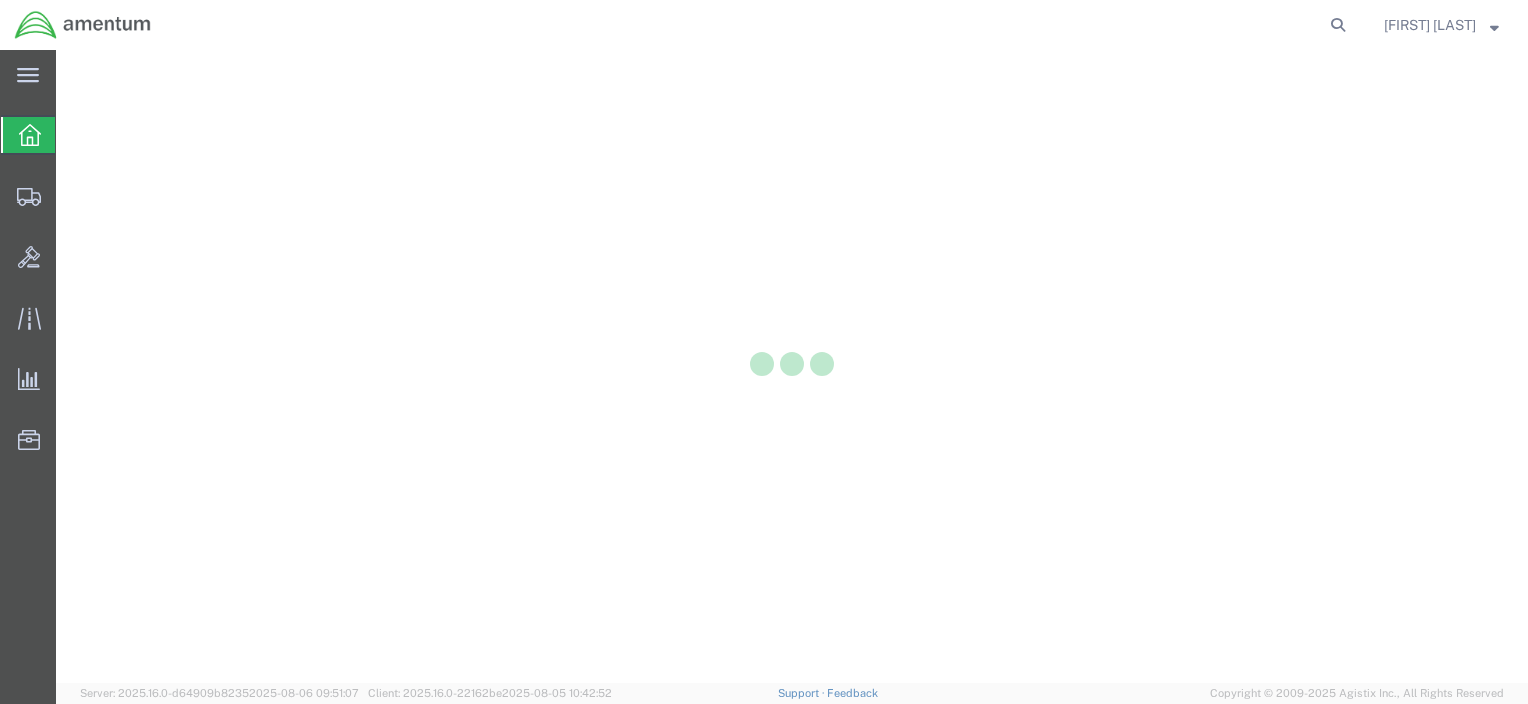 scroll, scrollTop: 0, scrollLeft: 0, axis: both 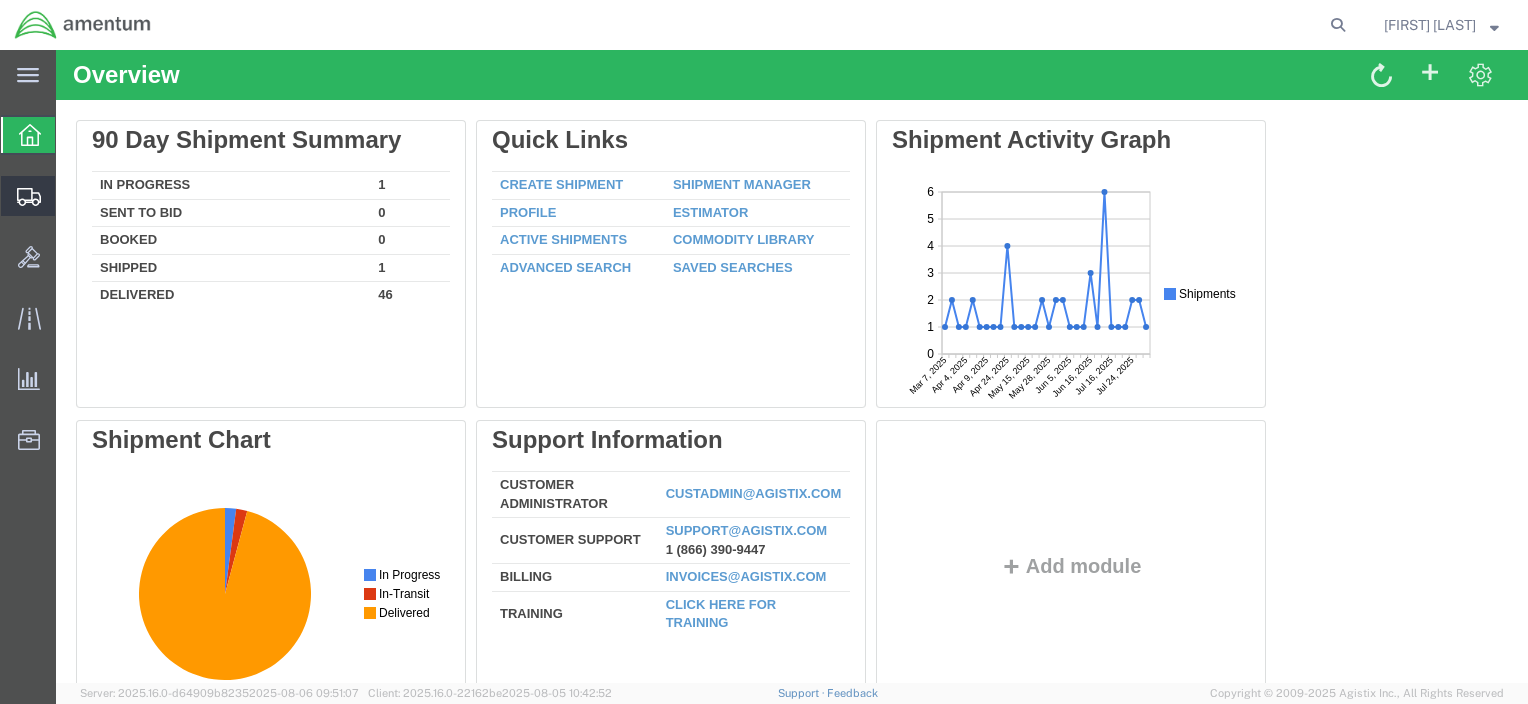 click on "Shipment Manager" 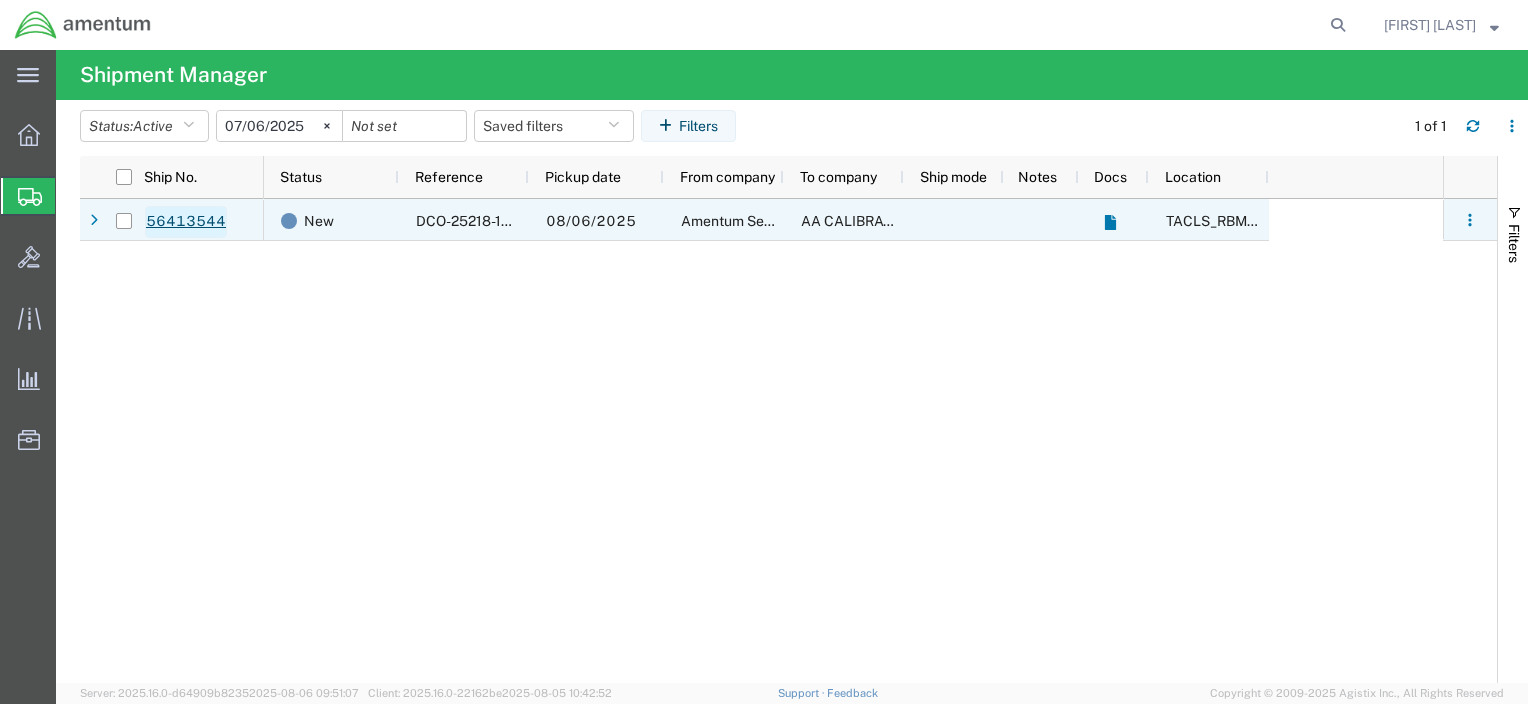 click on "56413544" 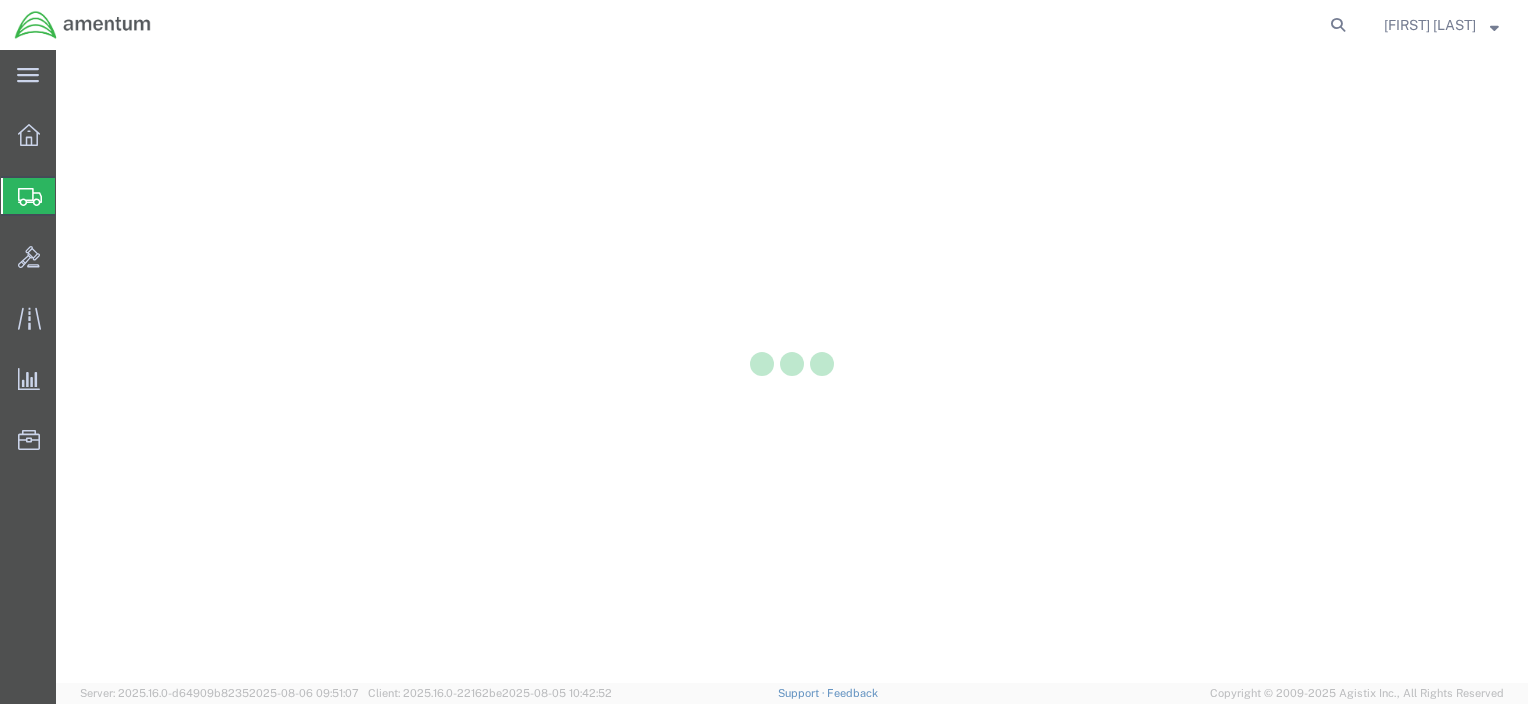 scroll, scrollTop: 0, scrollLeft: 0, axis: both 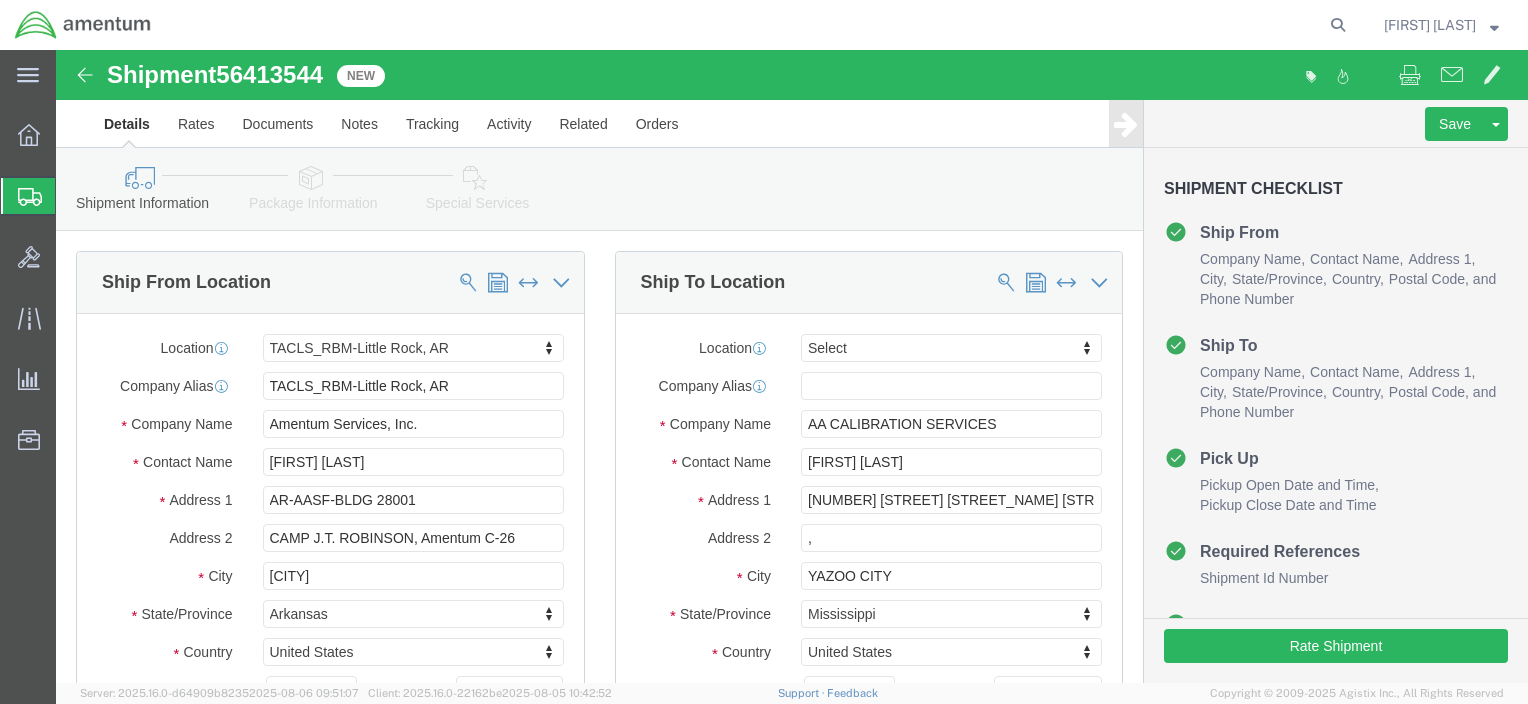 select on "44371" 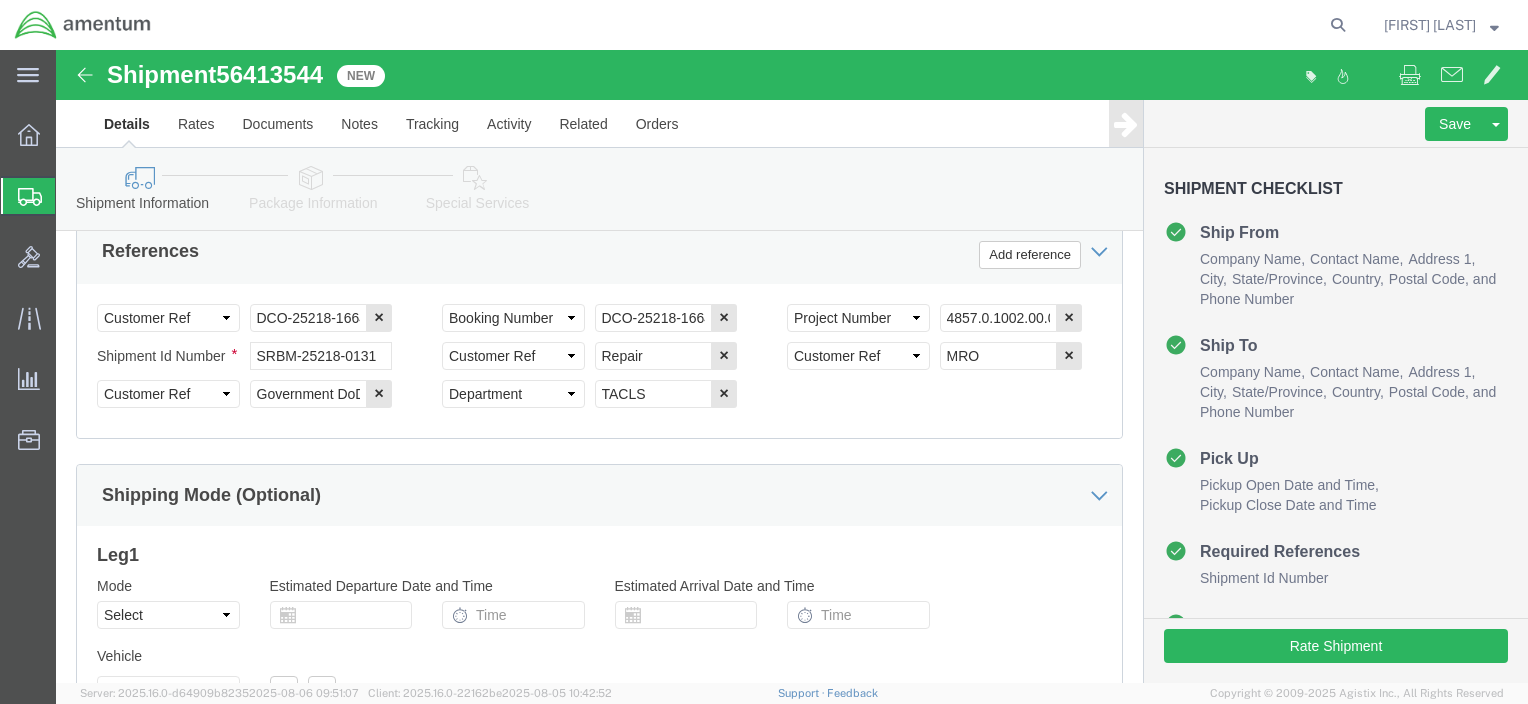 scroll, scrollTop: 977, scrollLeft: 0, axis: vertical 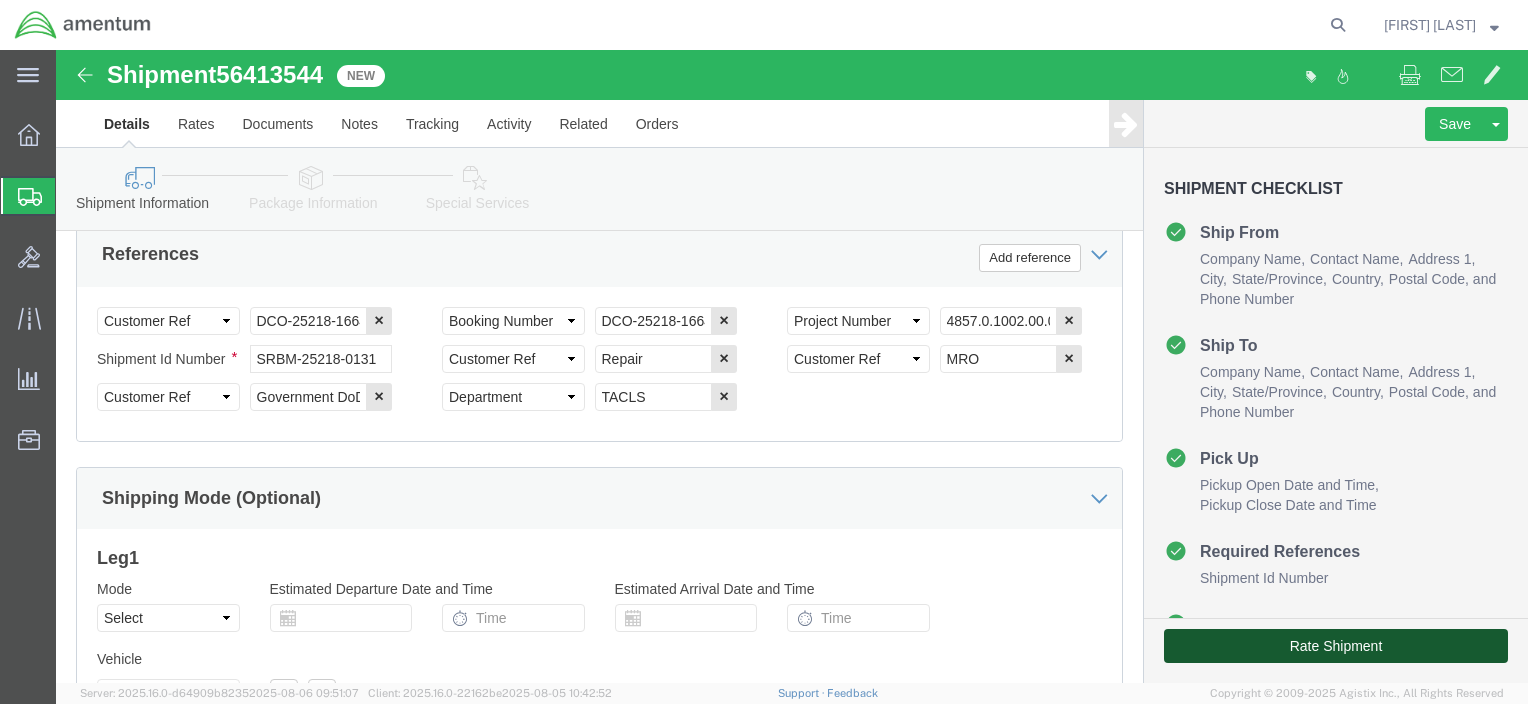 click on "Rate Shipment" 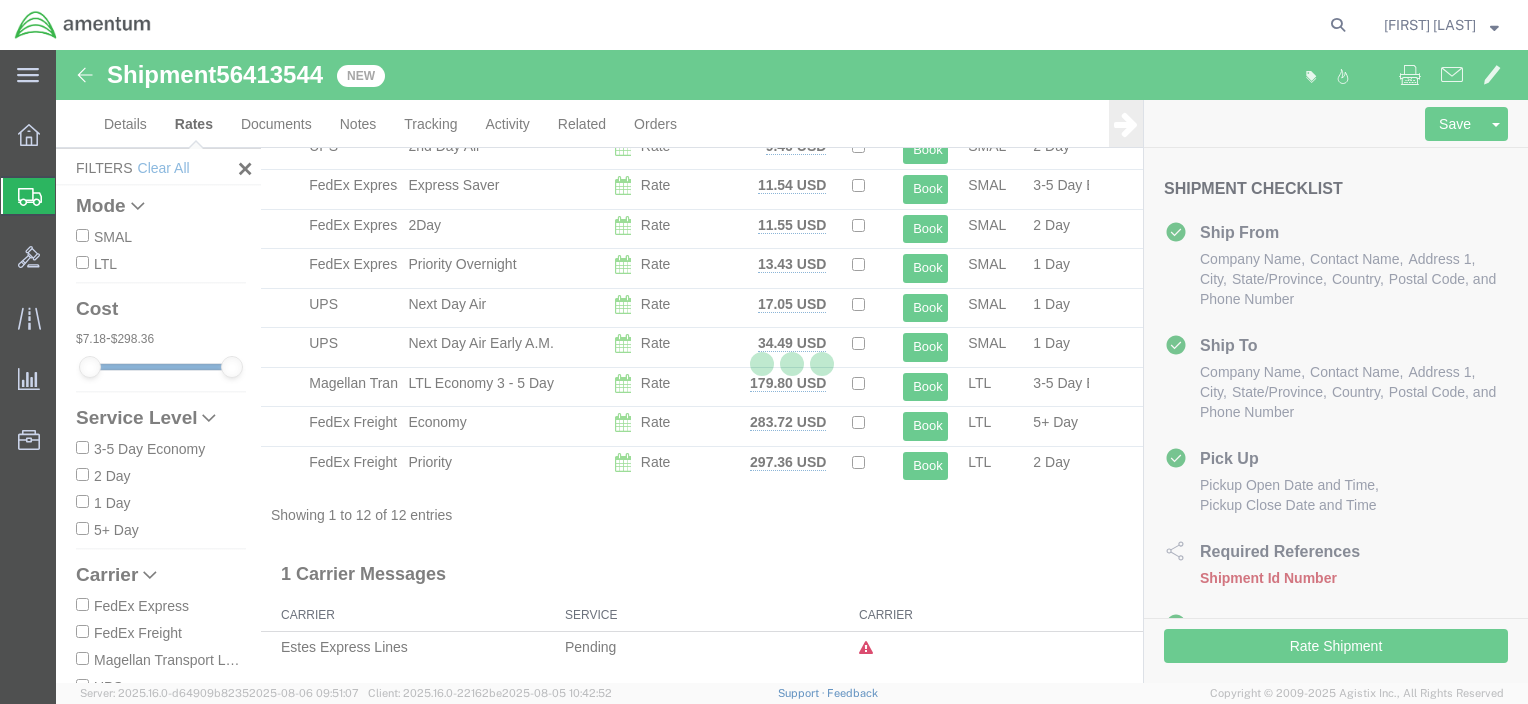 scroll, scrollTop: 211, scrollLeft: 0, axis: vertical 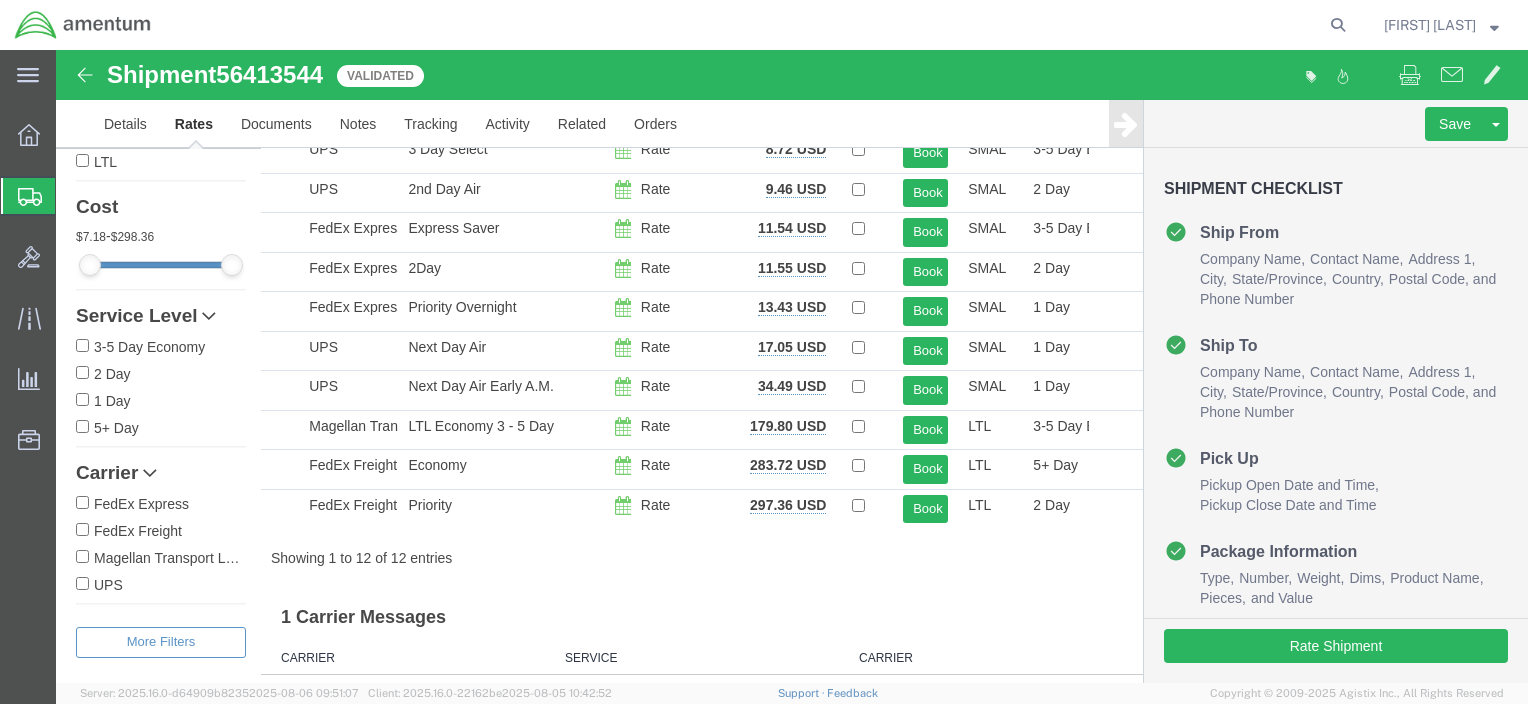 click on "FedEx Express" at bounding box center (82, 502) 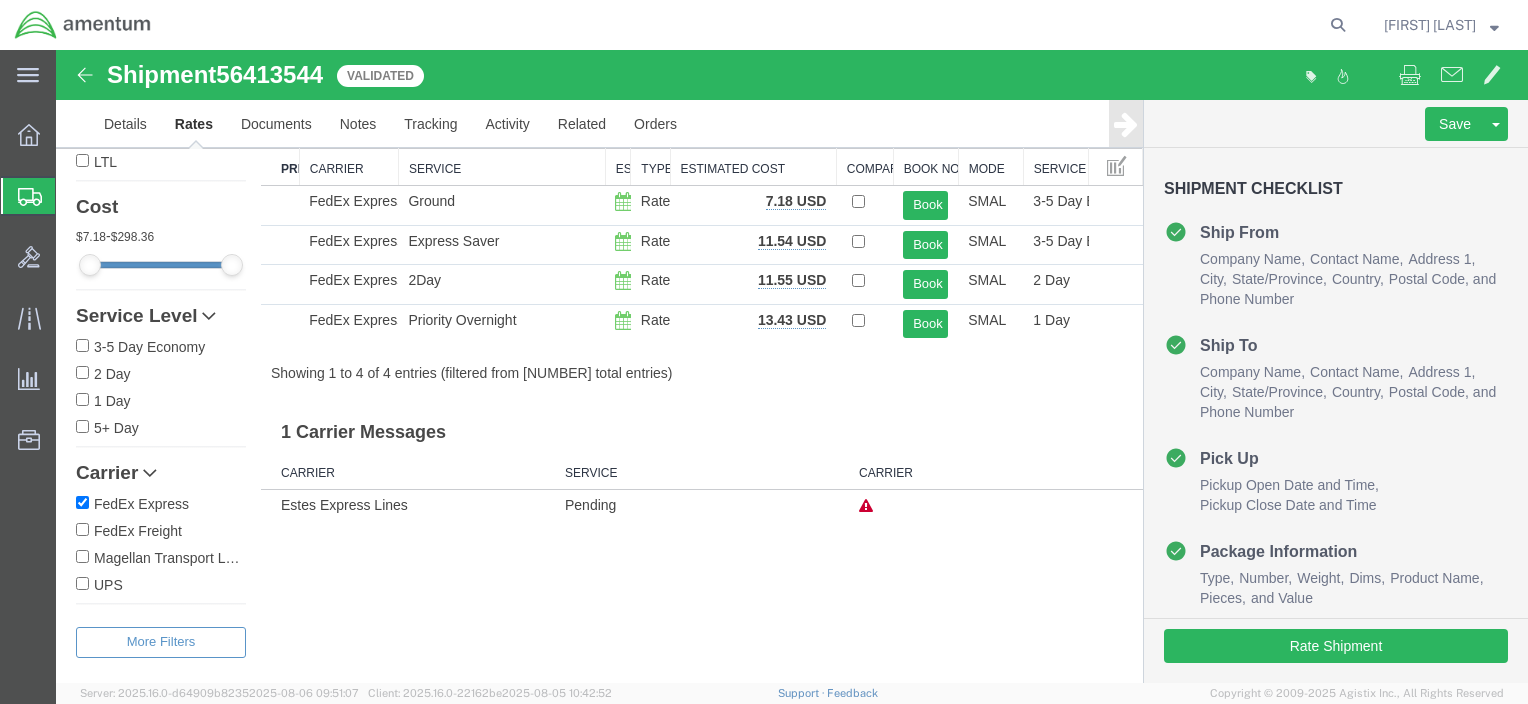 scroll, scrollTop: 0, scrollLeft: 0, axis: both 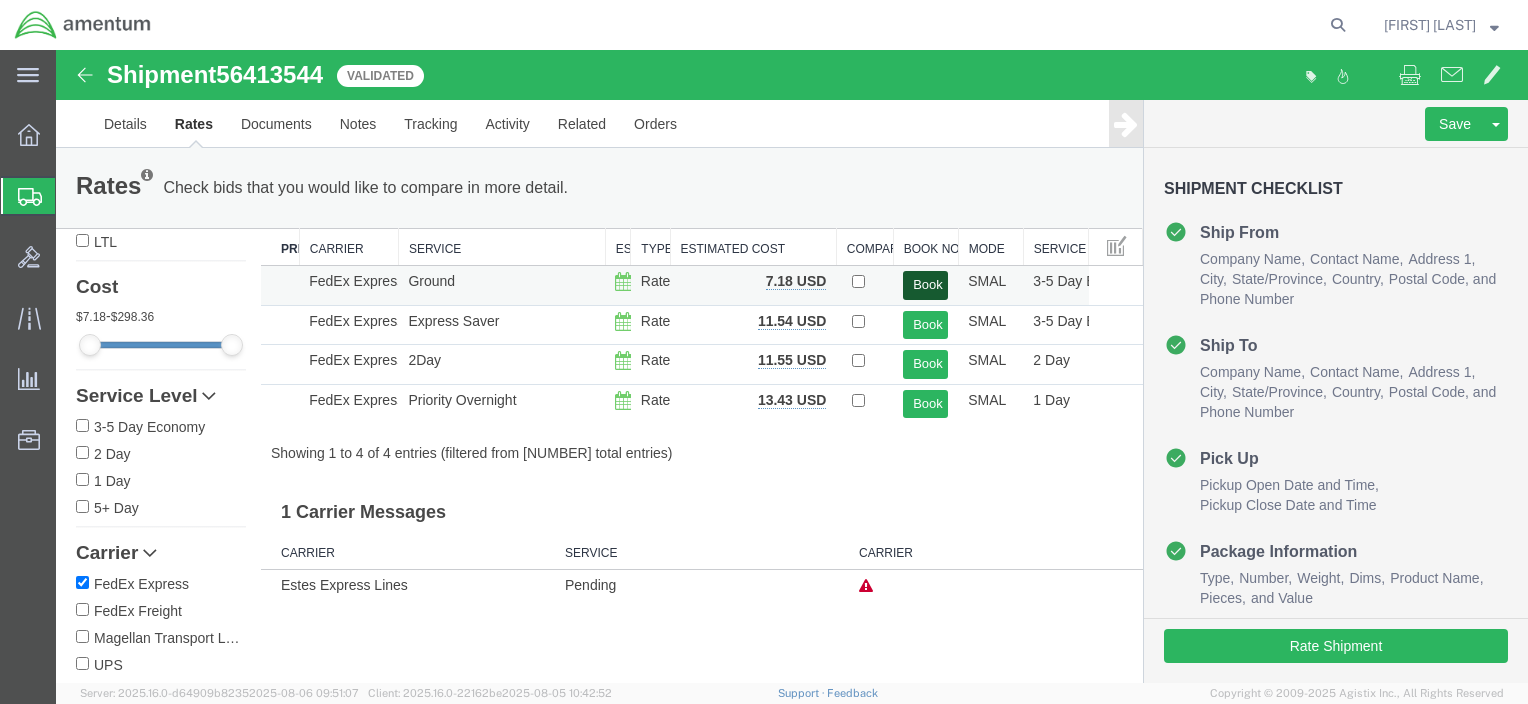 click on "Book" at bounding box center [925, 285] 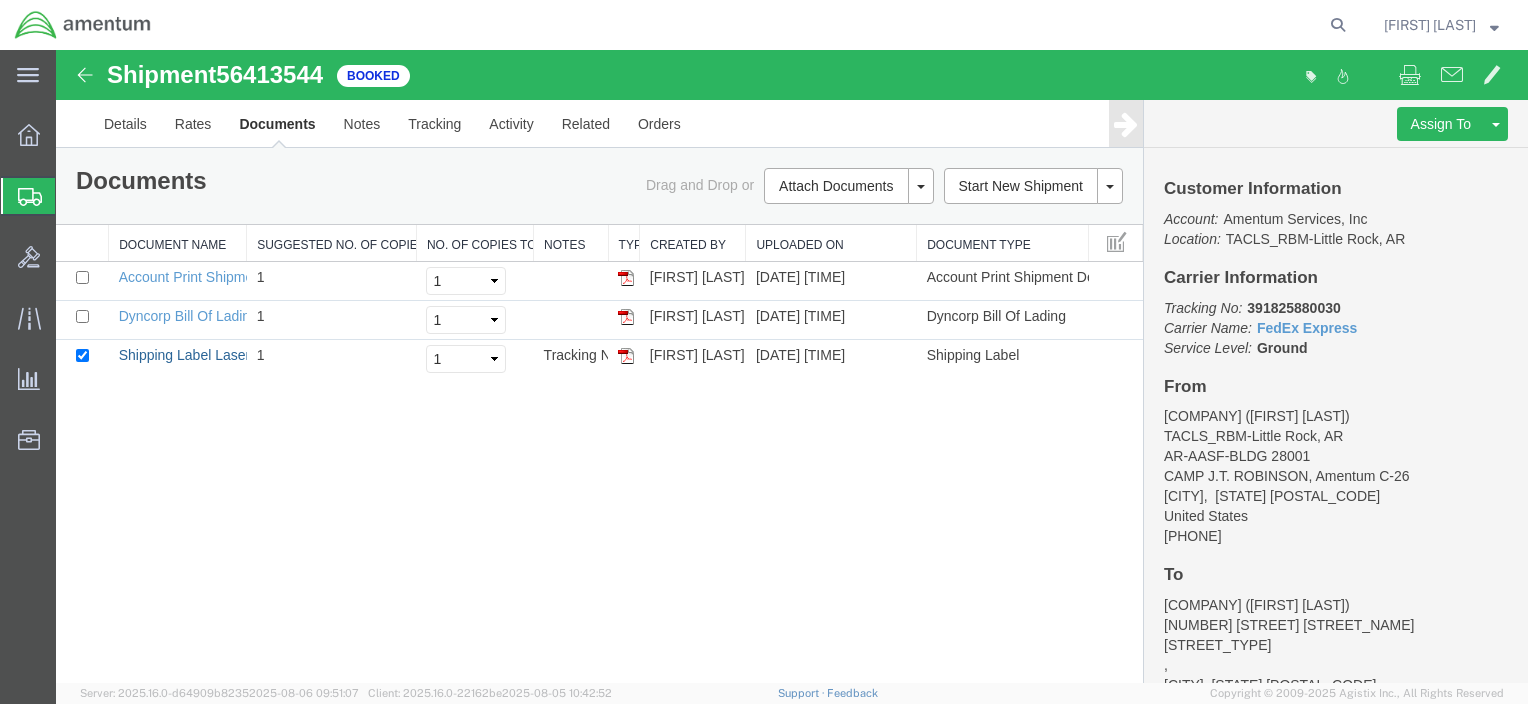 drag, startPoint x: 184, startPoint y: 358, endPoint x: 1498, endPoint y: 307, distance: 1314.9894 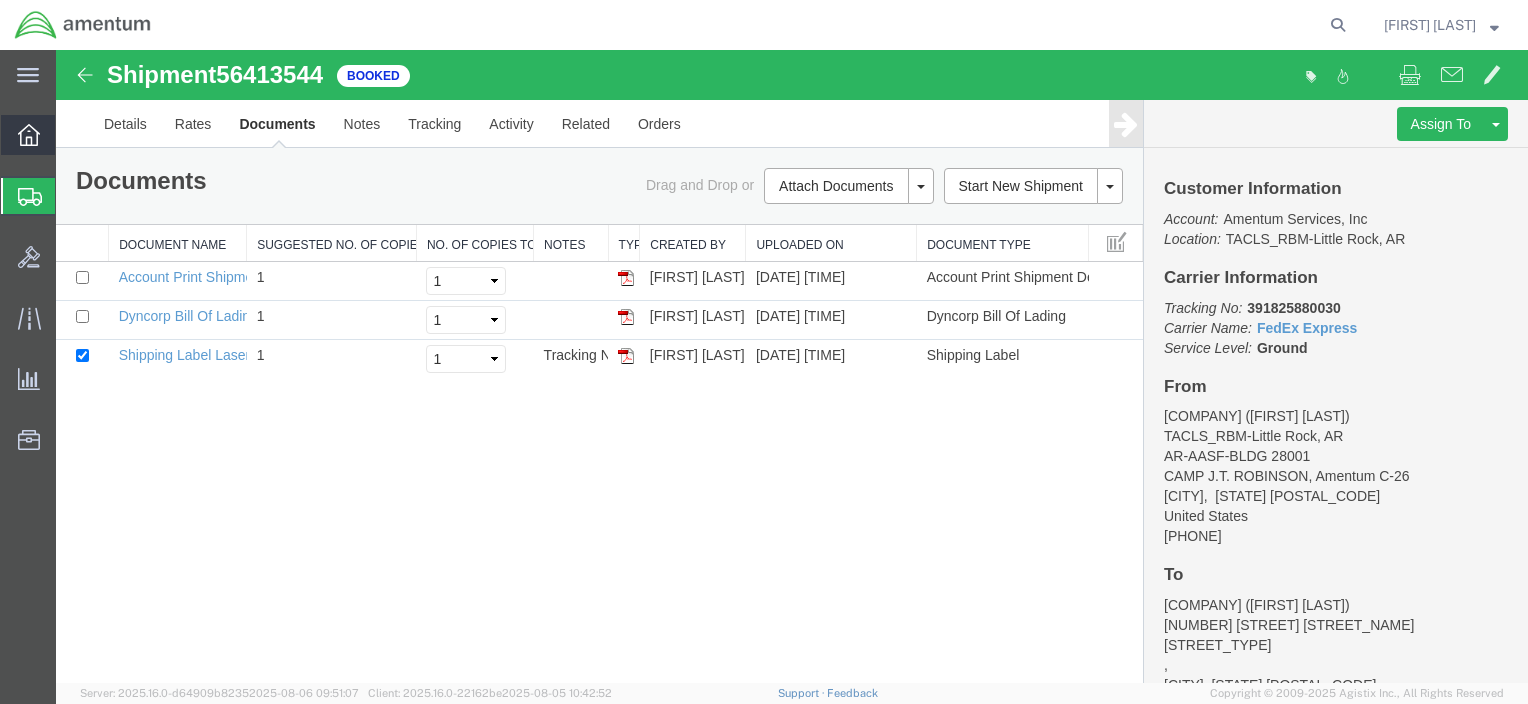 click 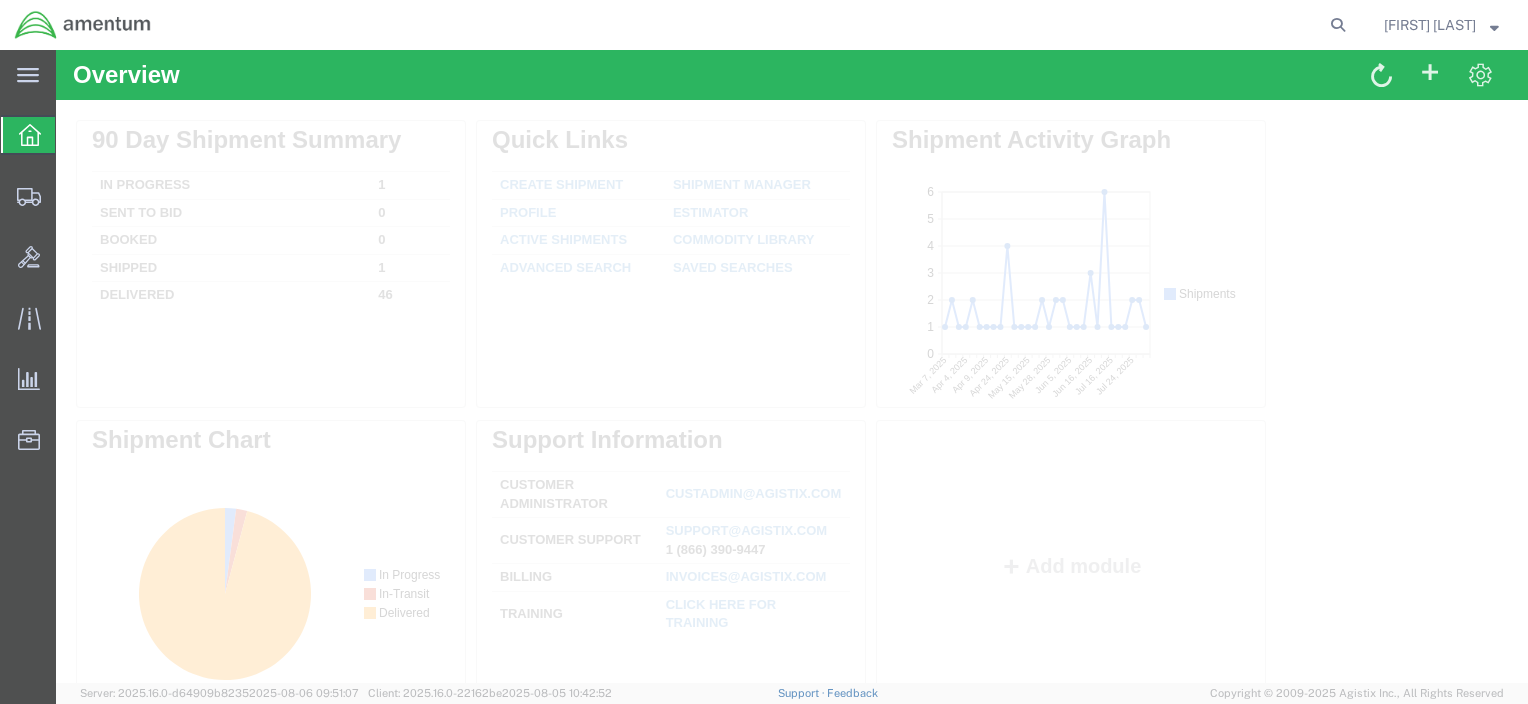 scroll, scrollTop: 0, scrollLeft: 0, axis: both 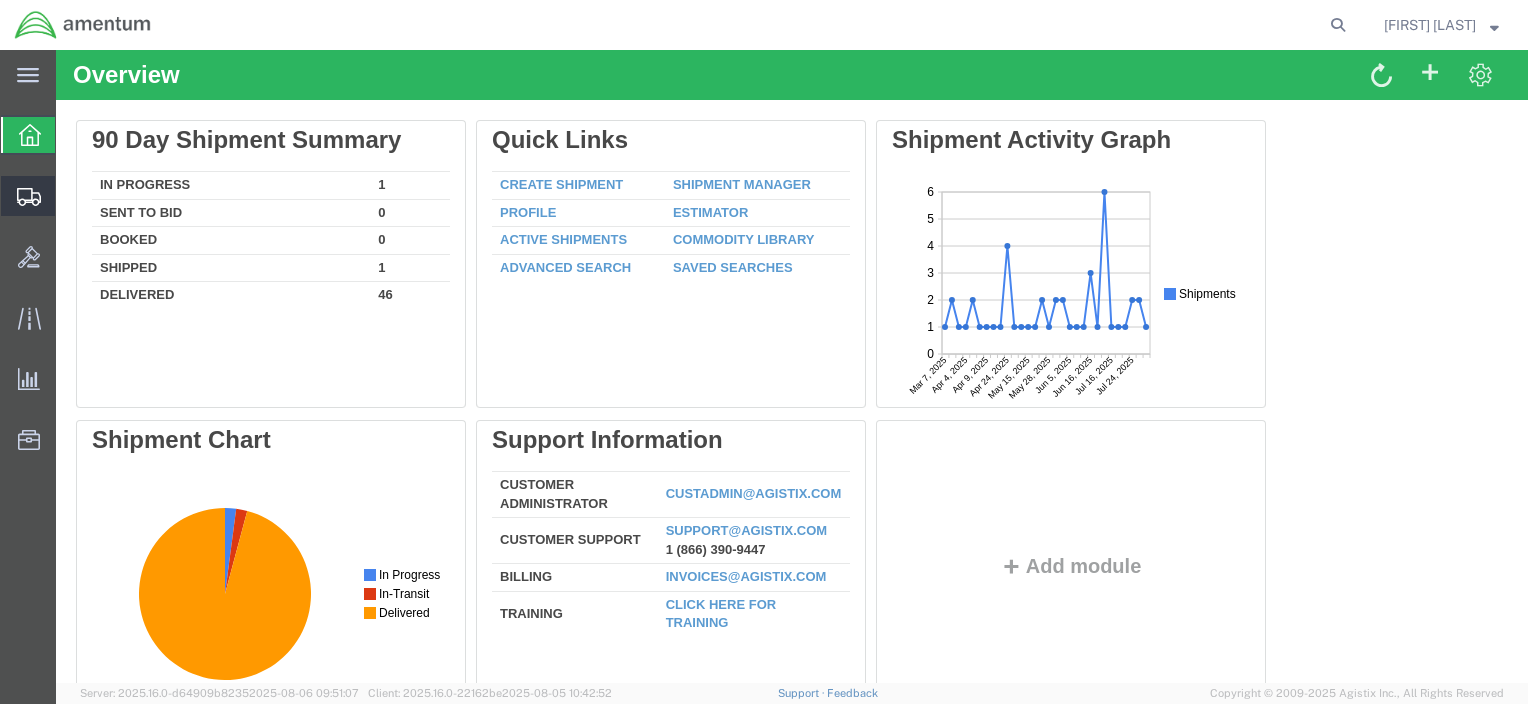 click on "Shipment Manager" 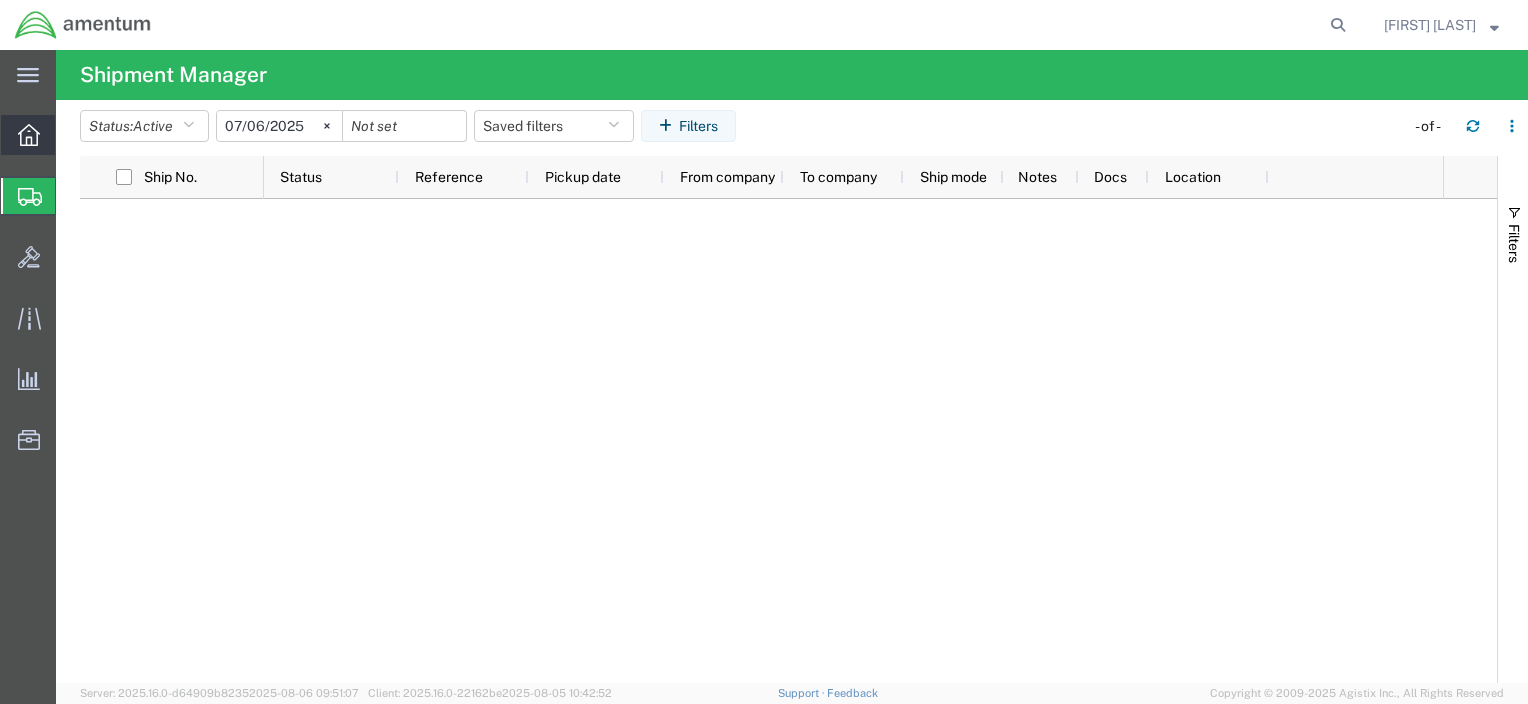 click 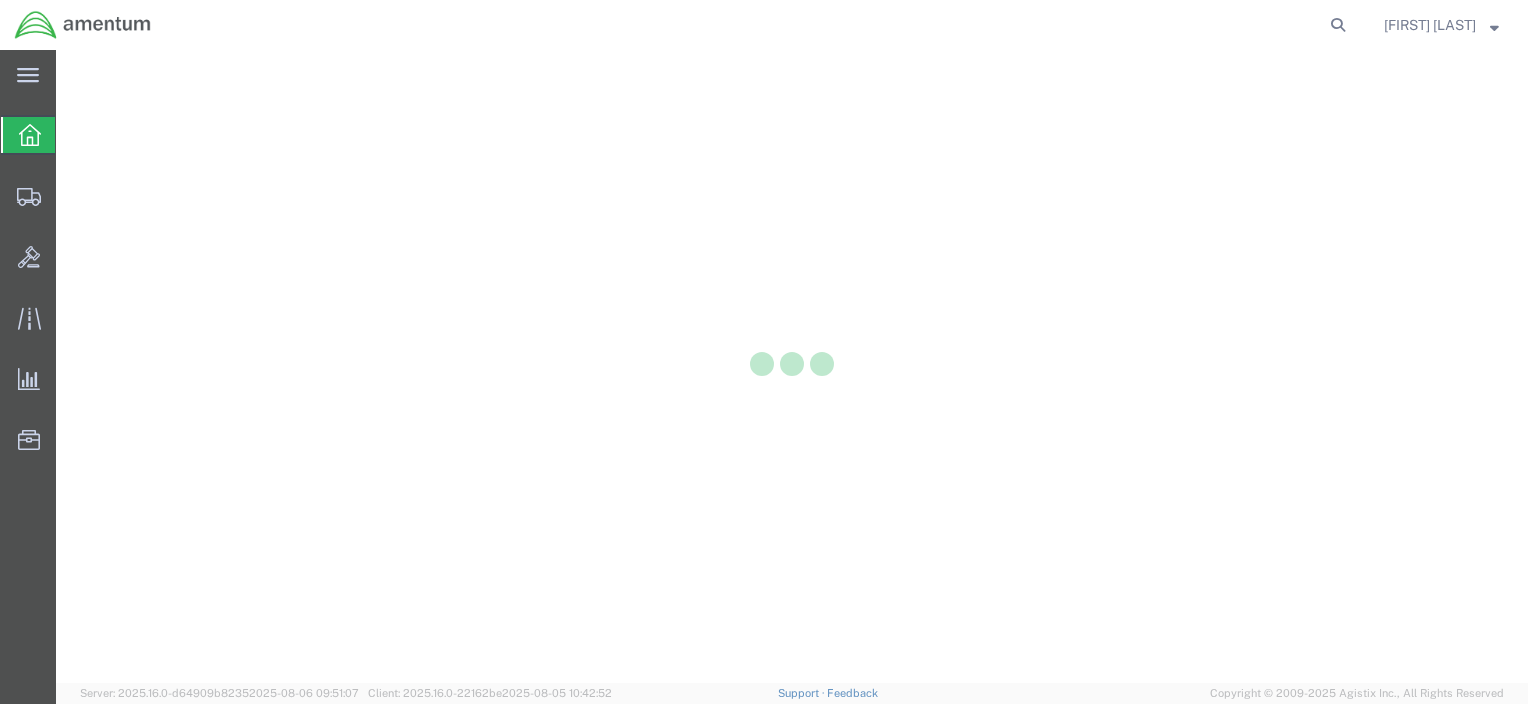 scroll, scrollTop: 0, scrollLeft: 0, axis: both 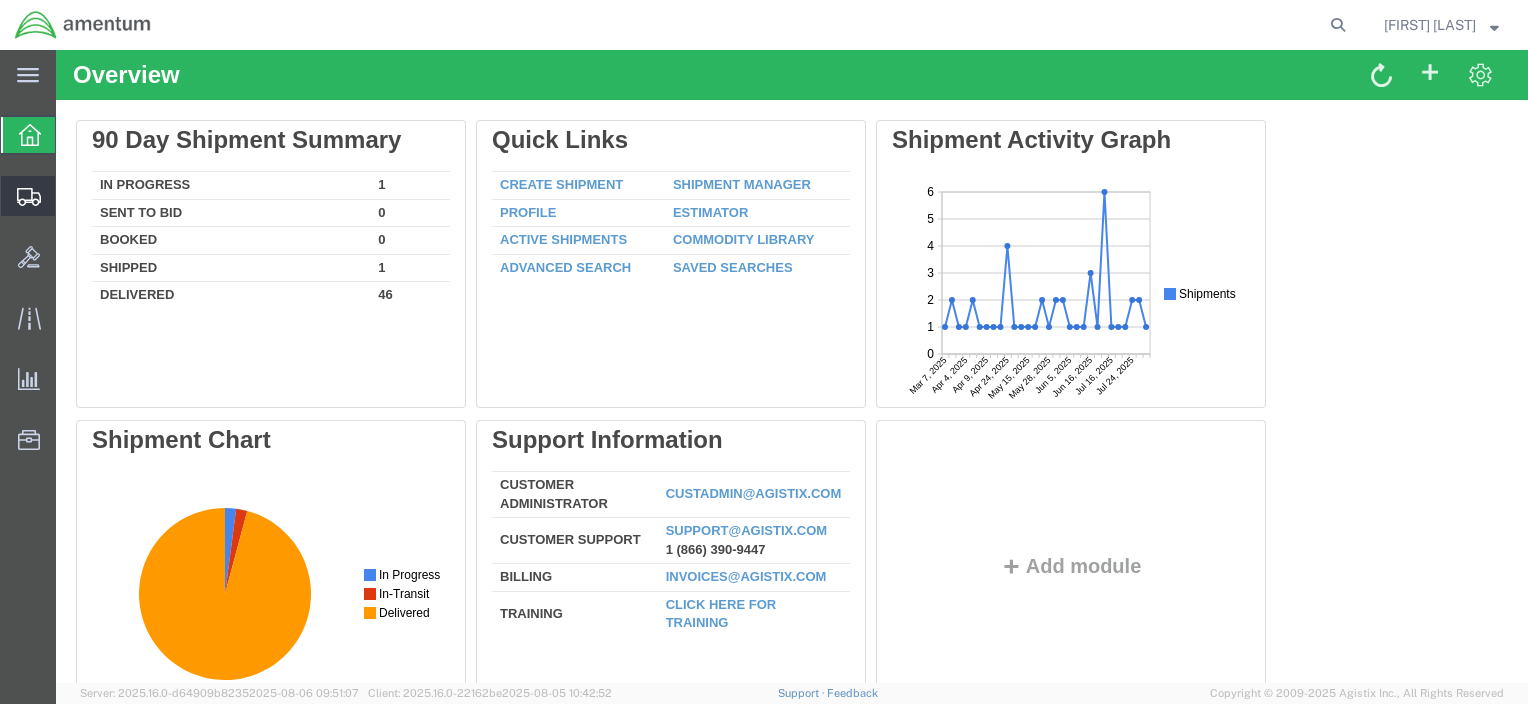 click on "Shipment Manager" 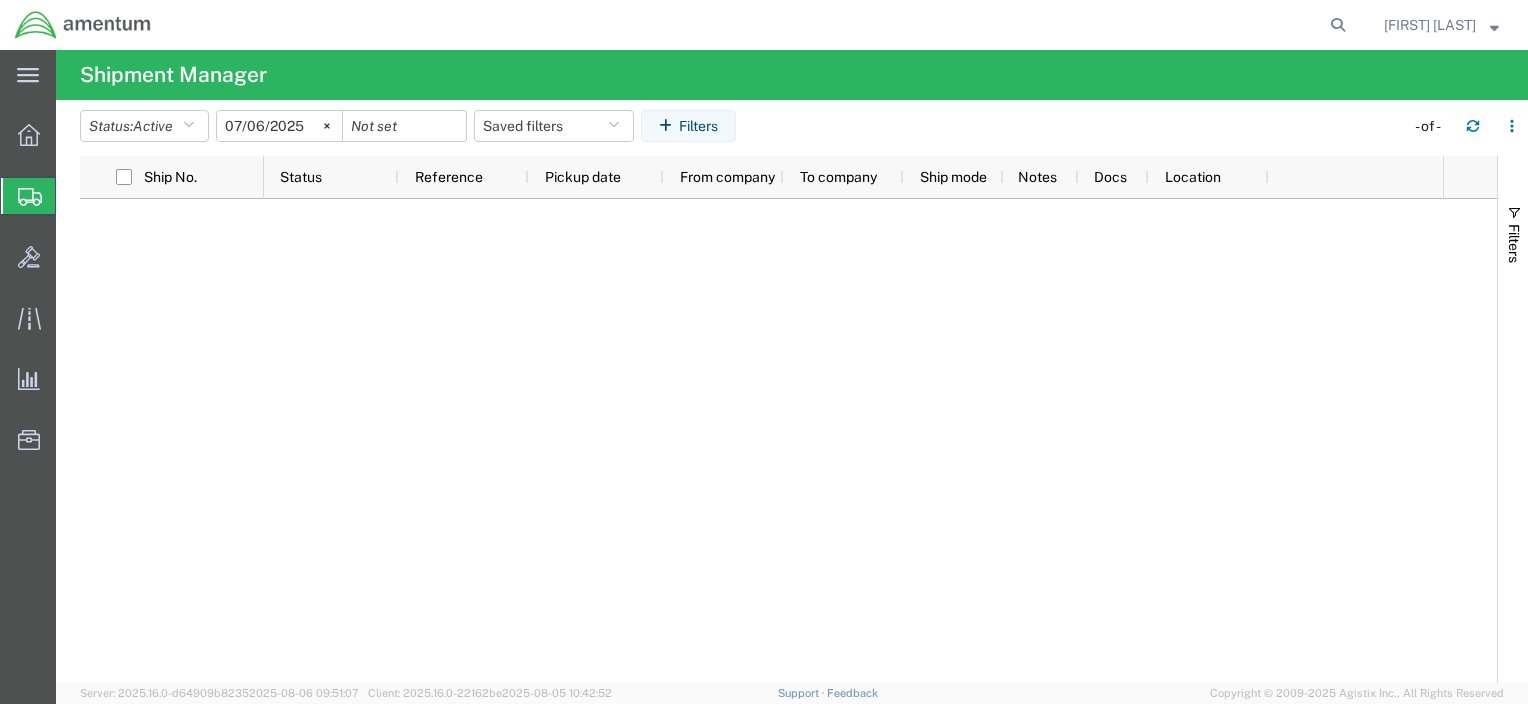 click on "Shipment Manager" 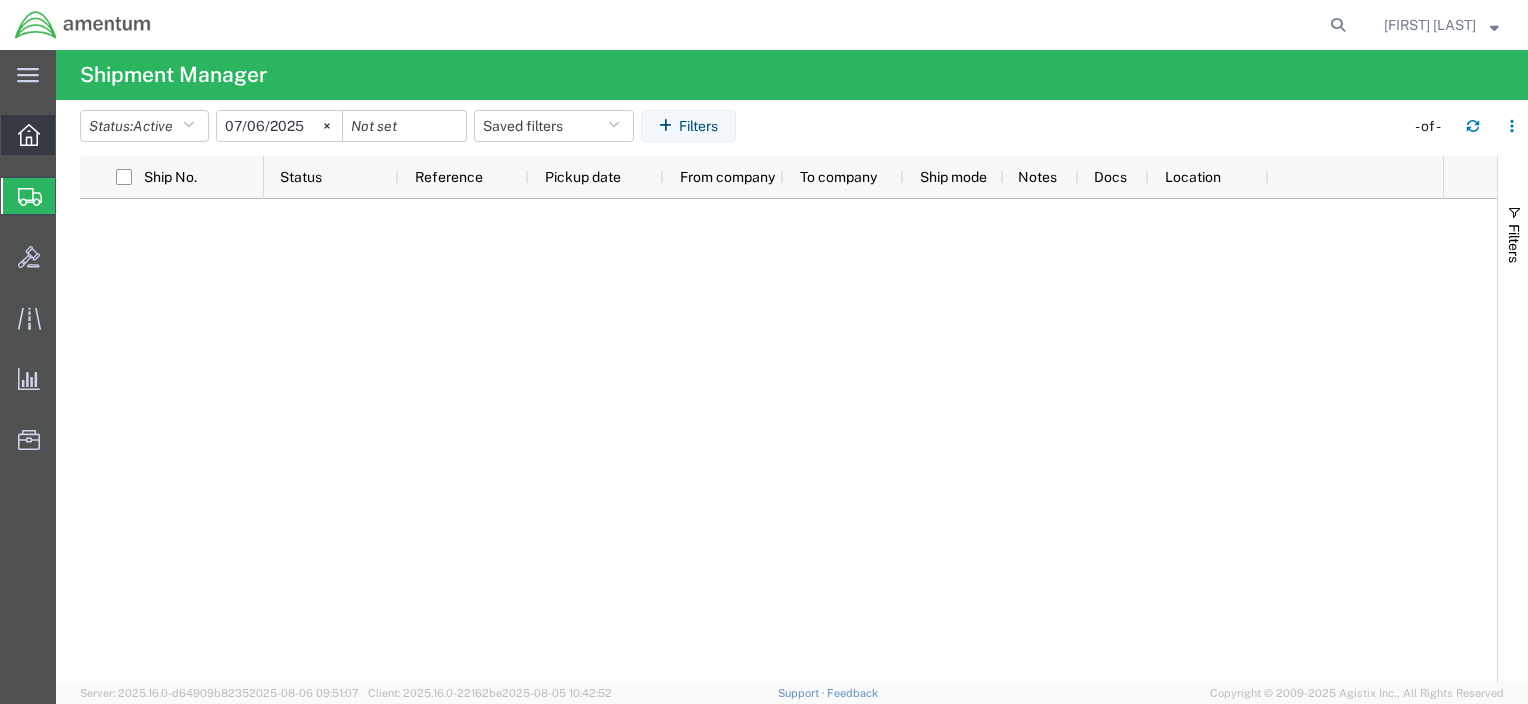 click 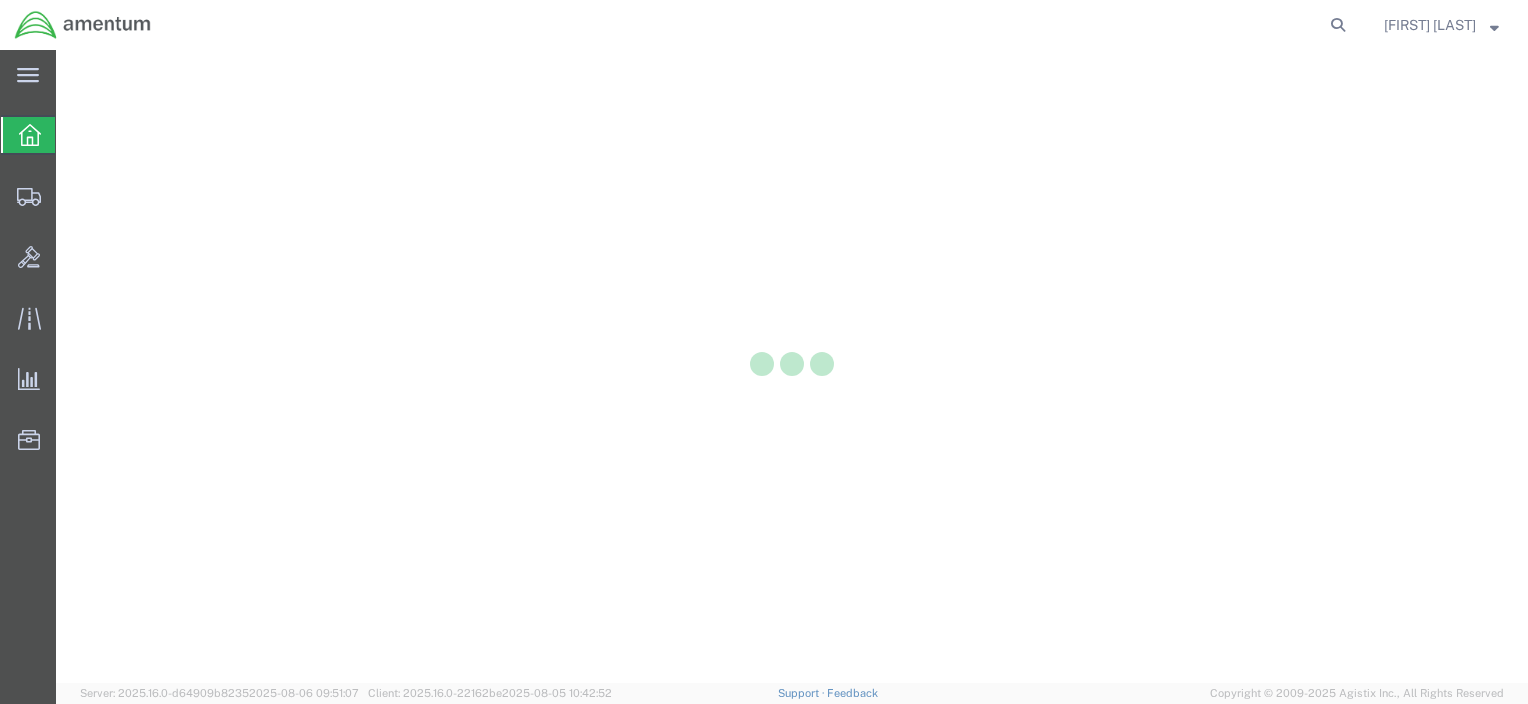 scroll, scrollTop: 0, scrollLeft: 0, axis: both 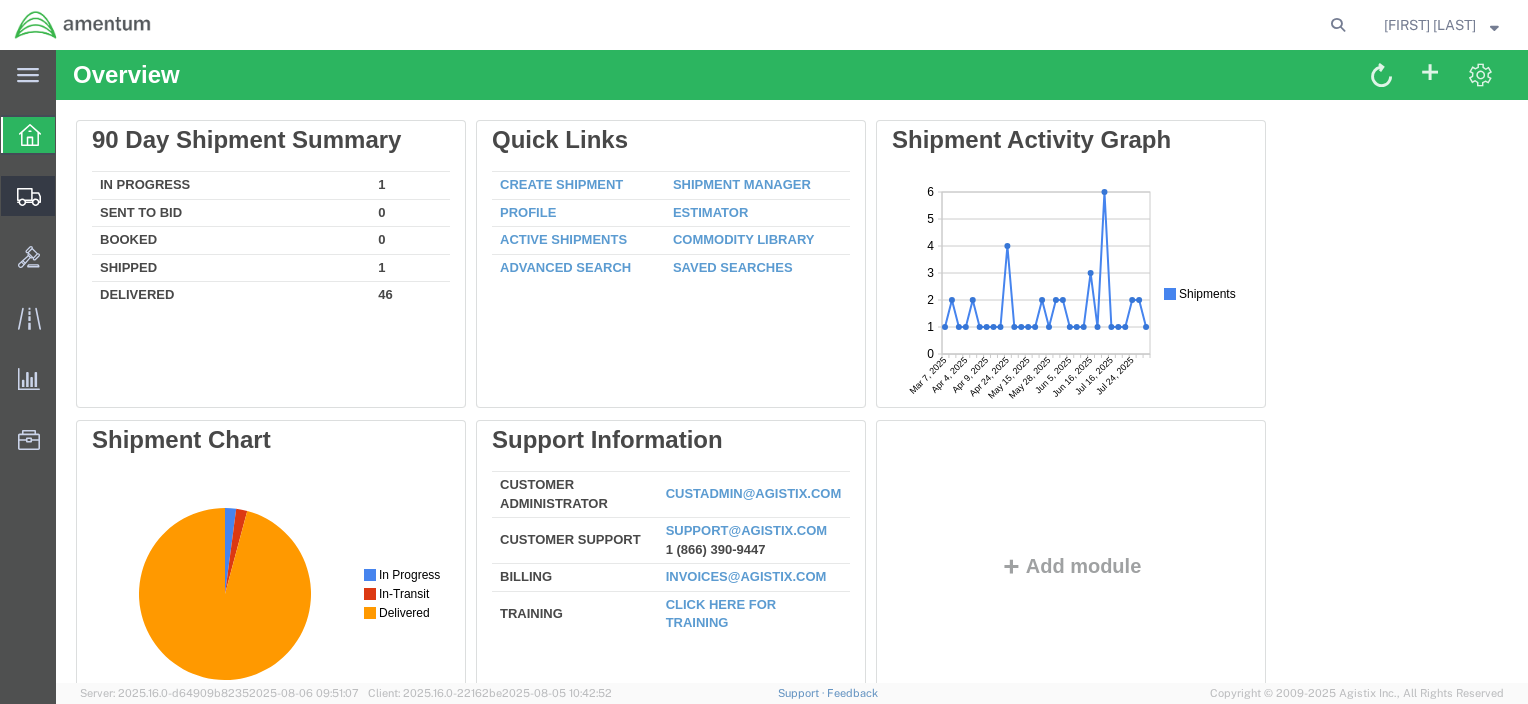 click on "Shipment Manager" 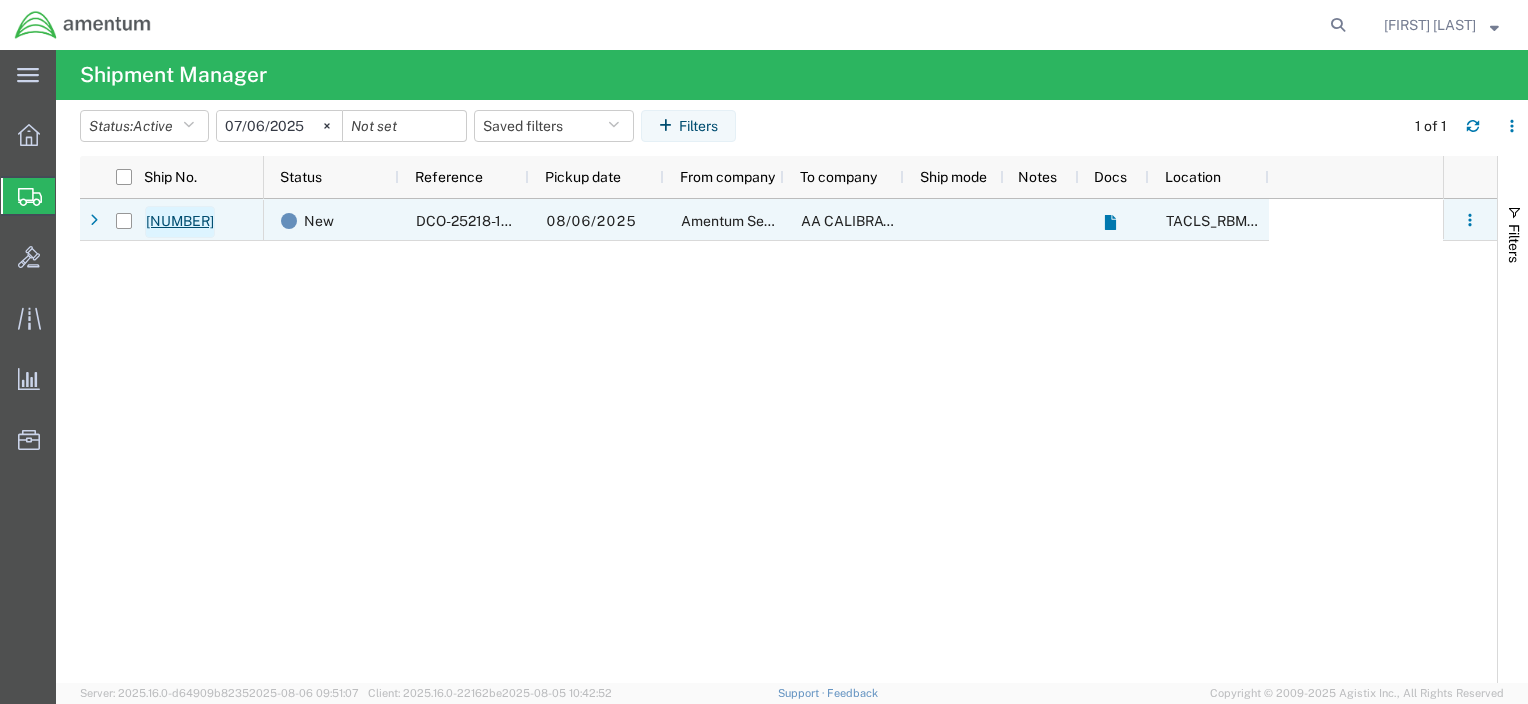 click on "[NUMBER]" 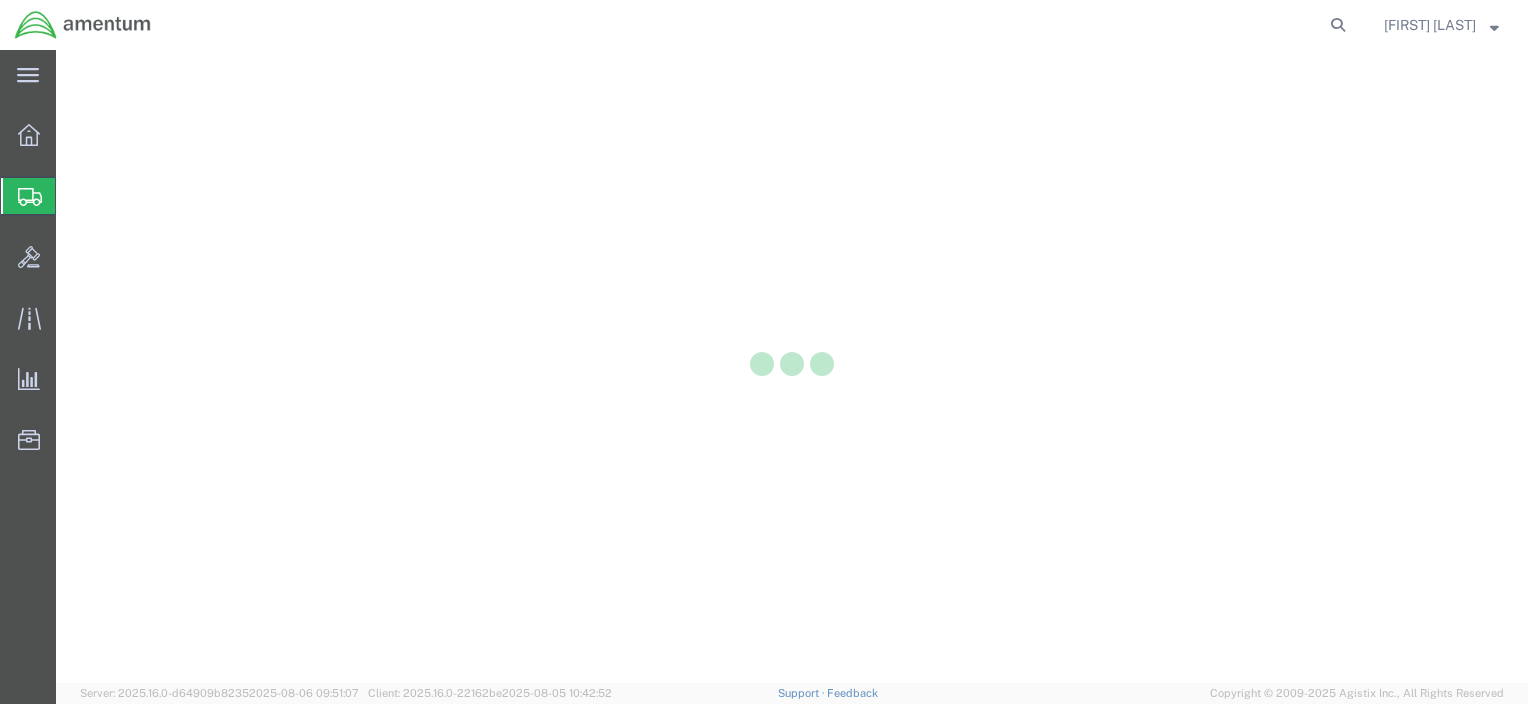 scroll, scrollTop: 0, scrollLeft: 0, axis: both 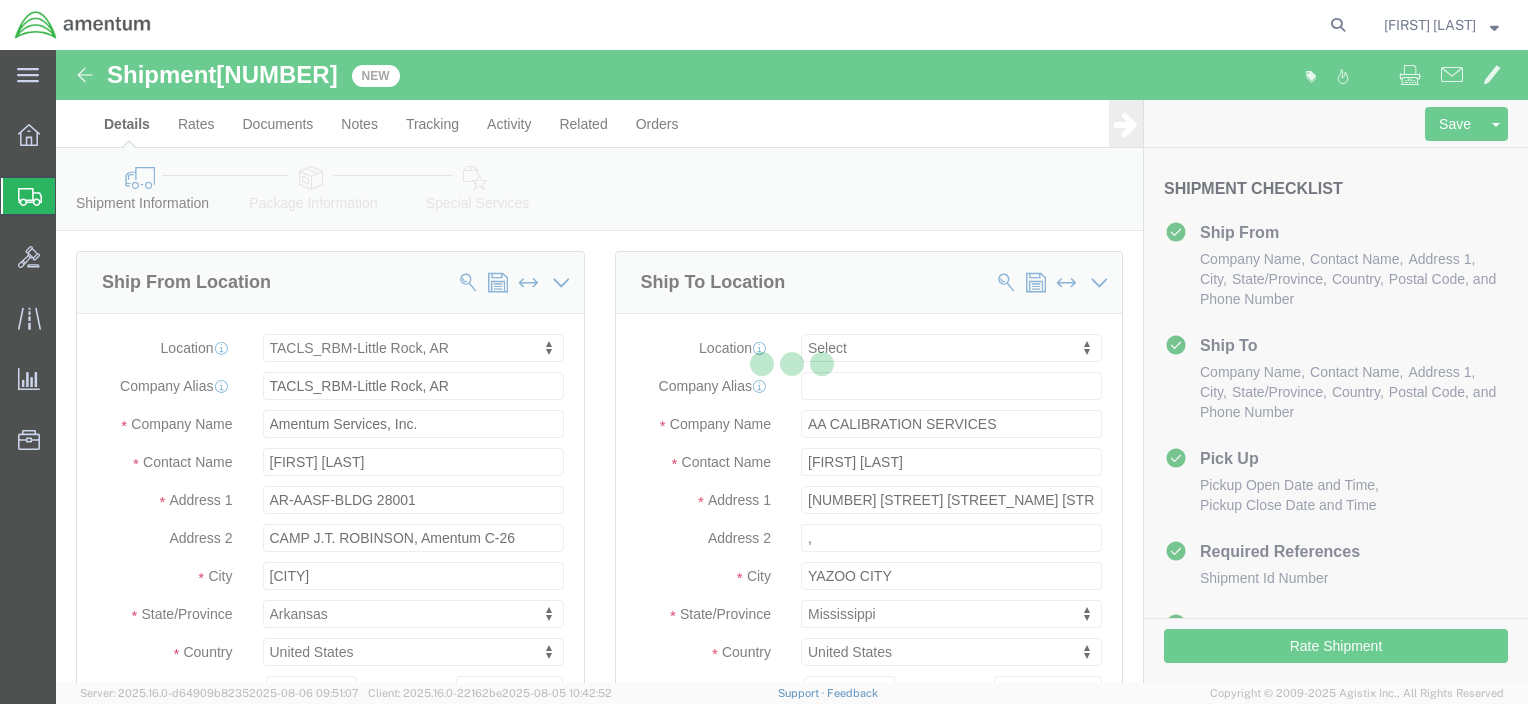 select on "44371" 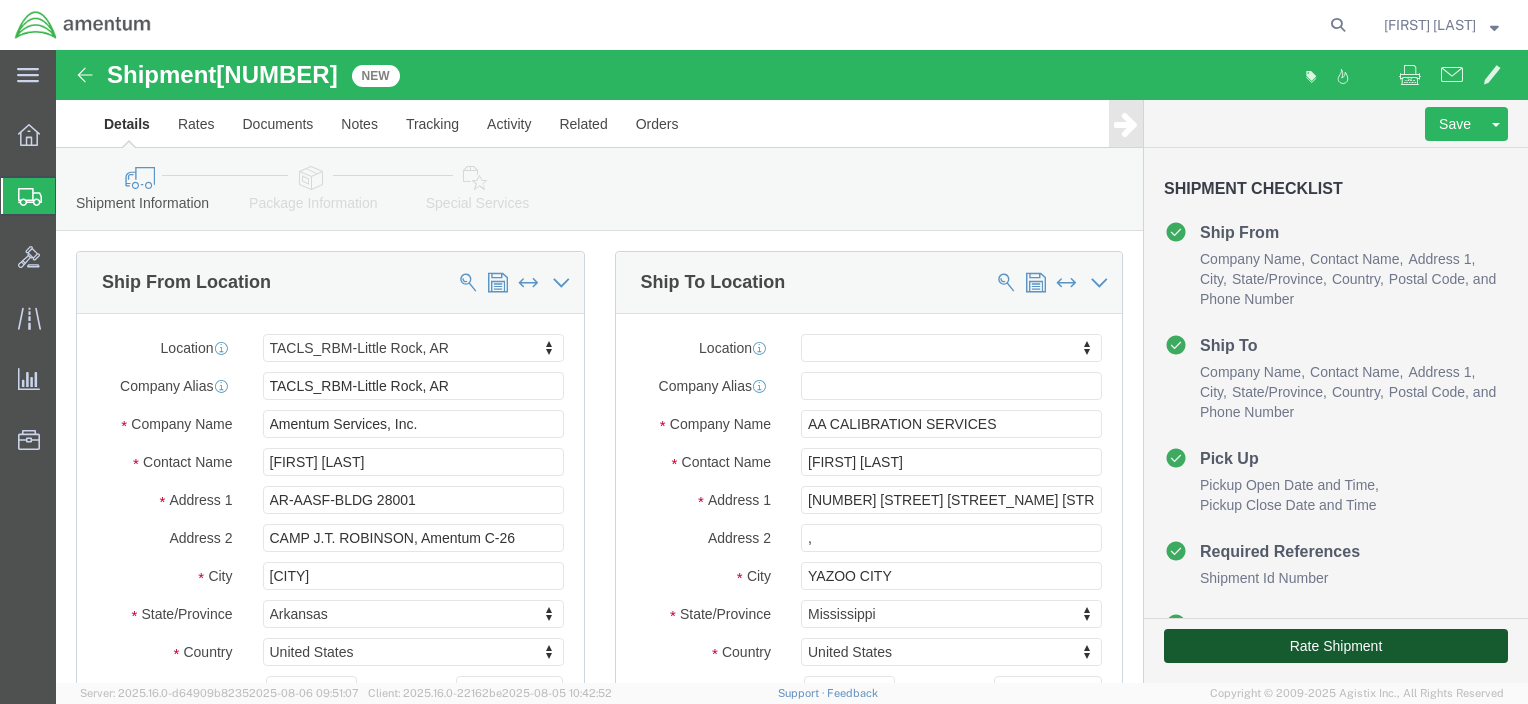 click on "Rate Shipment" 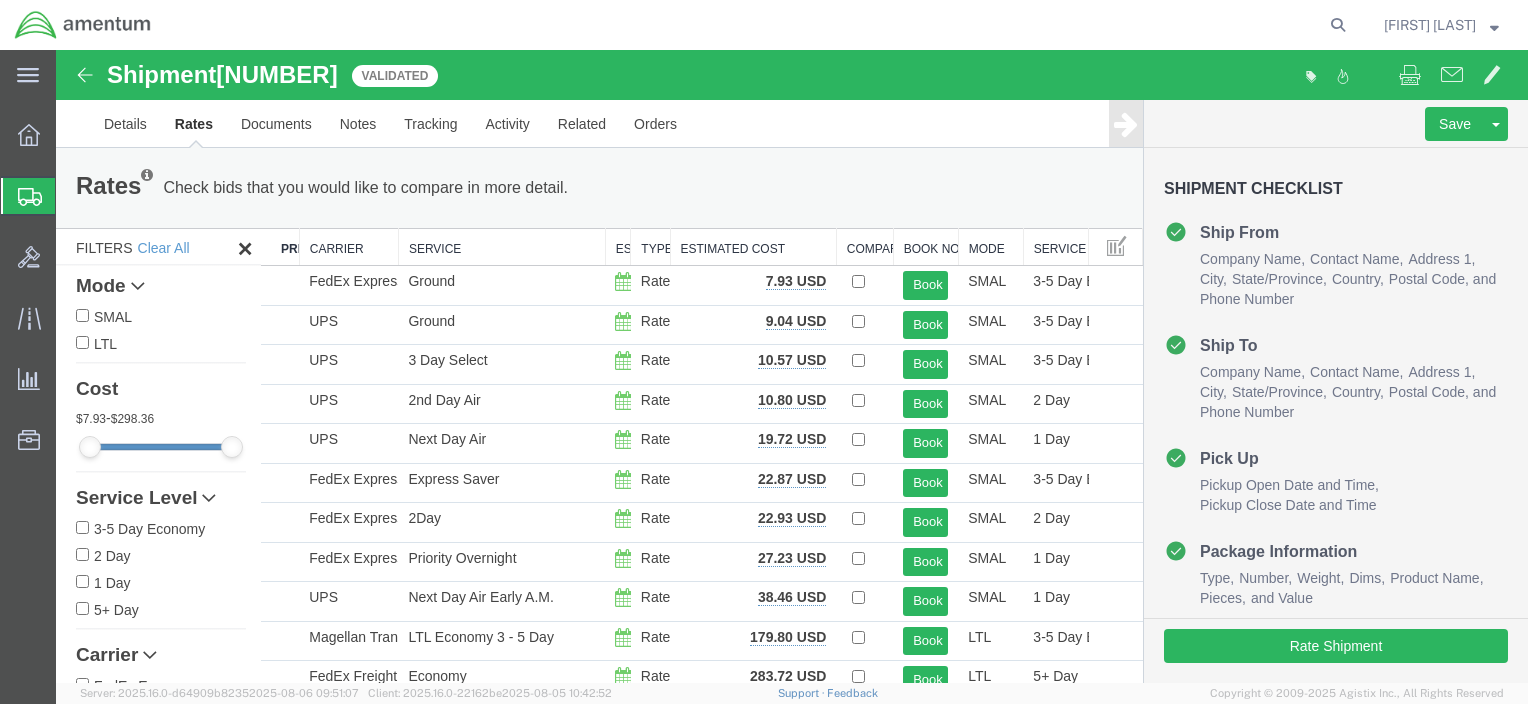 scroll, scrollTop: 186, scrollLeft: 0, axis: vertical 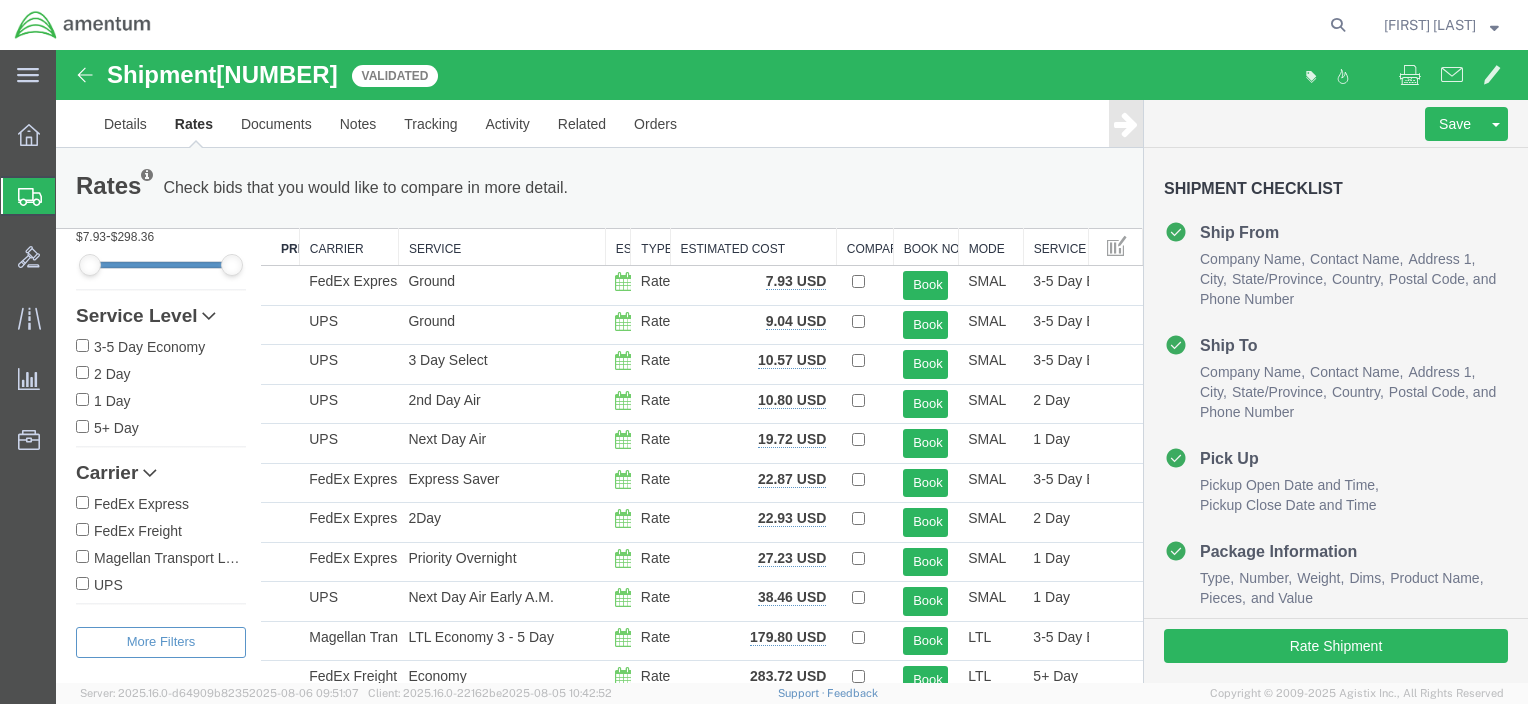 click on "FedEx Express" at bounding box center (82, 502) 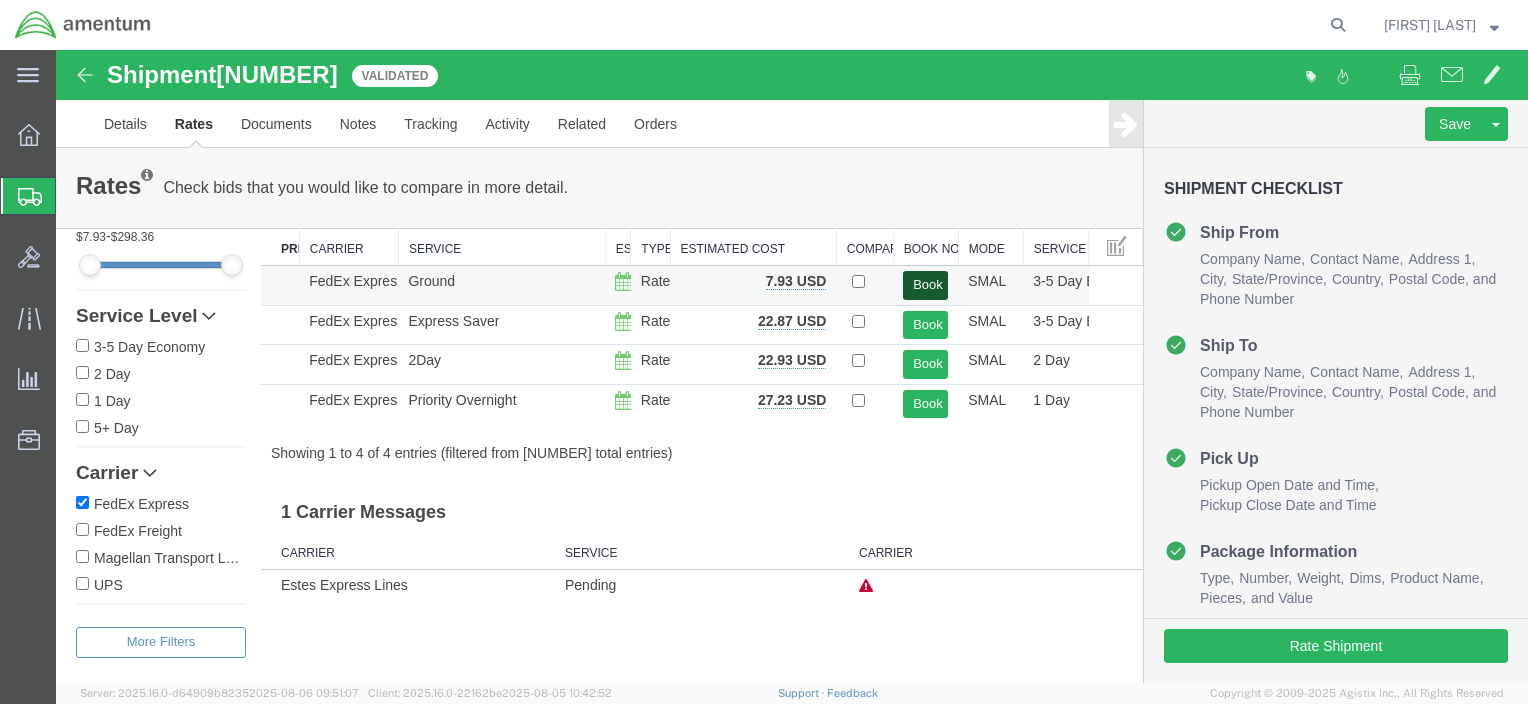 click on "Book" at bounding box center [925, 285] 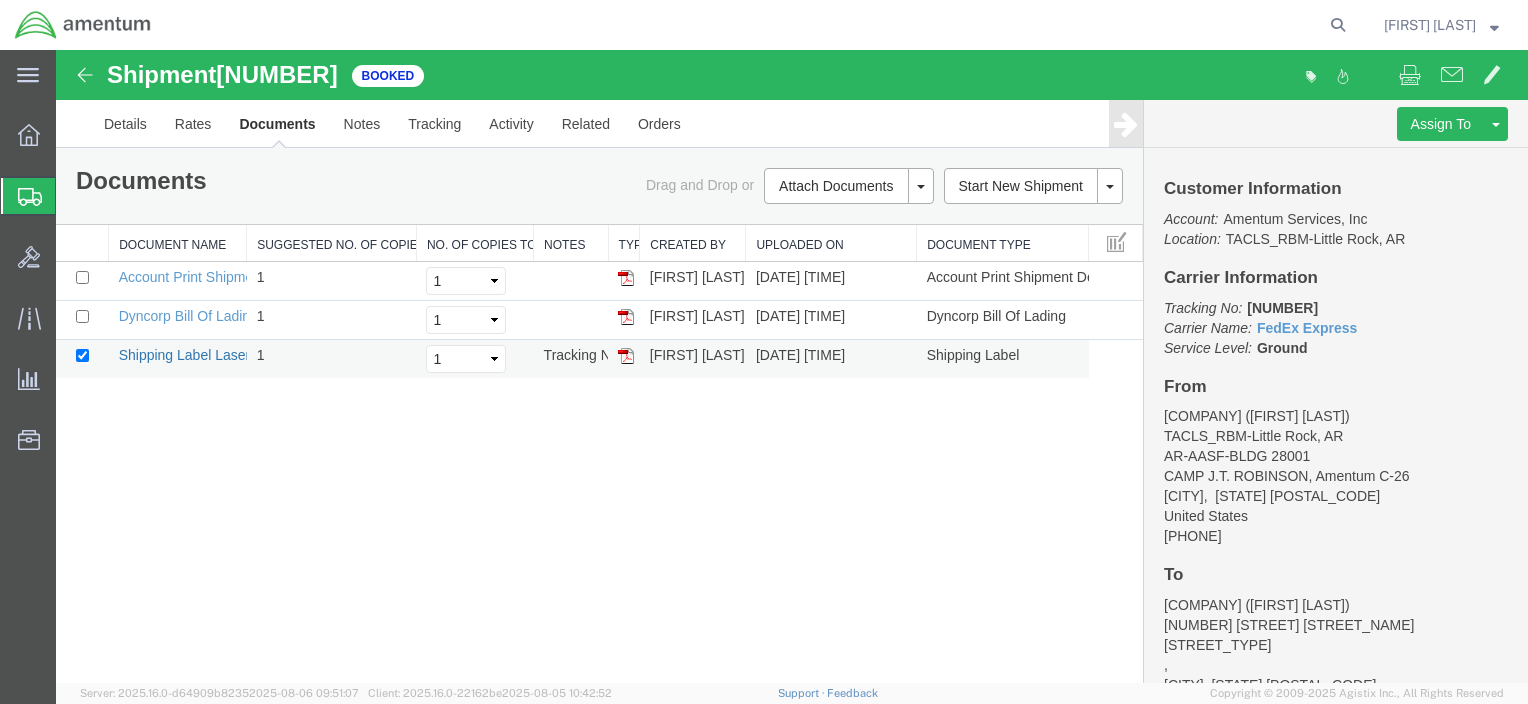click on "Shipping Label Laser" at bounding box center (185, 355) 